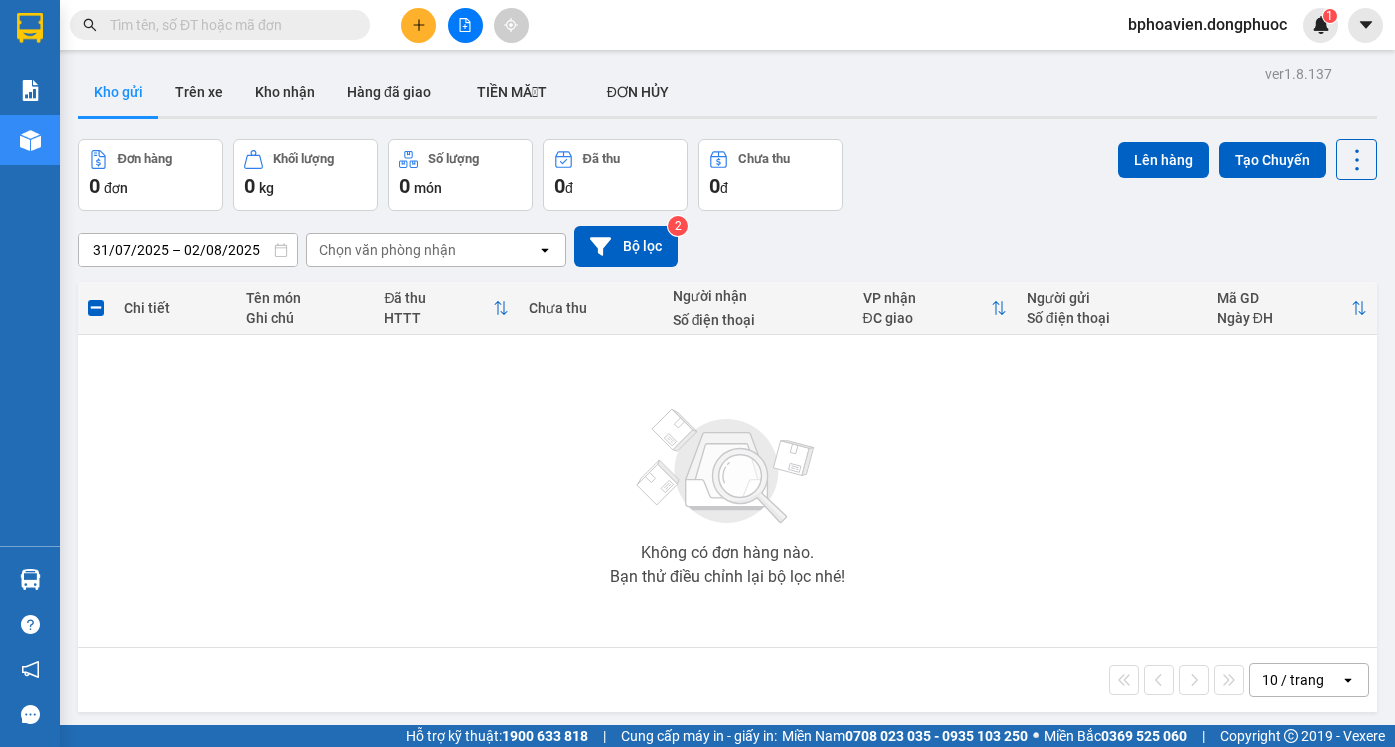 scroll, scrollTop: 0, scrollLeft: 0, axis: both 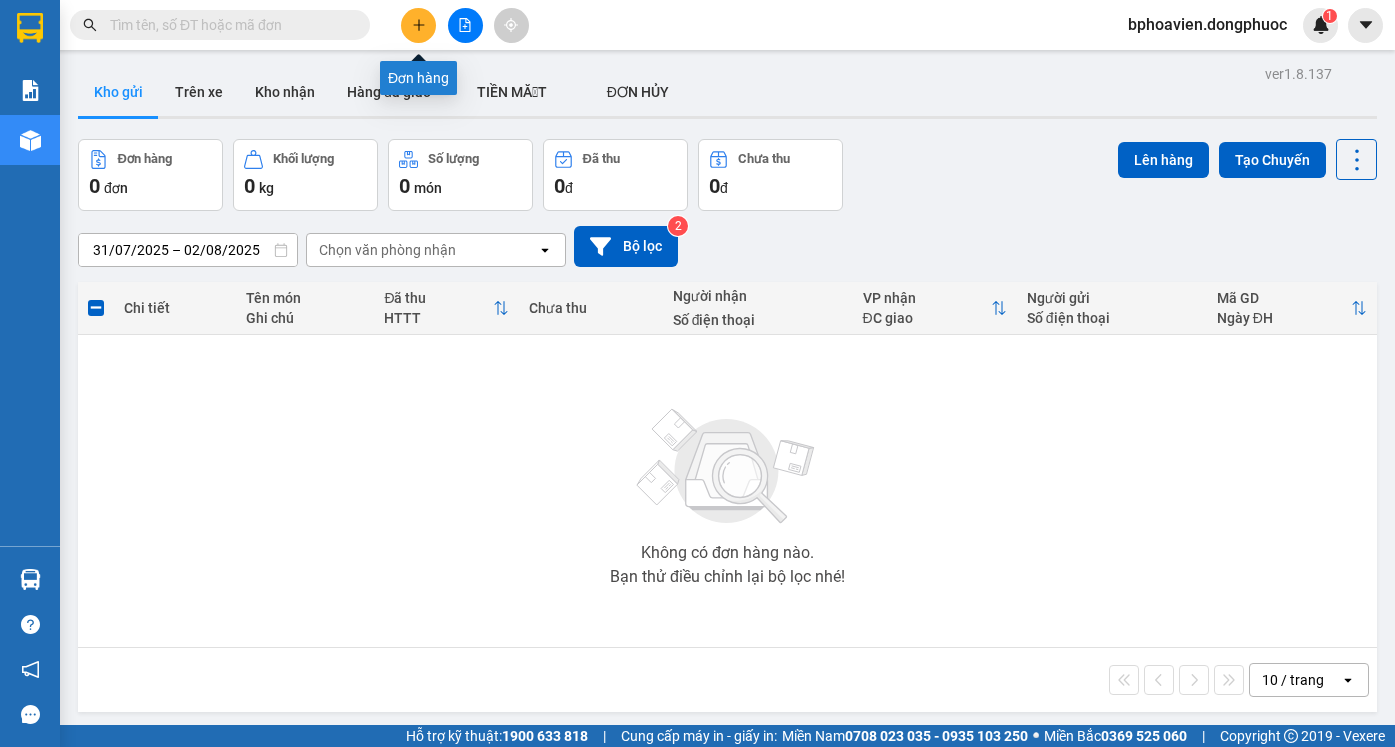 click 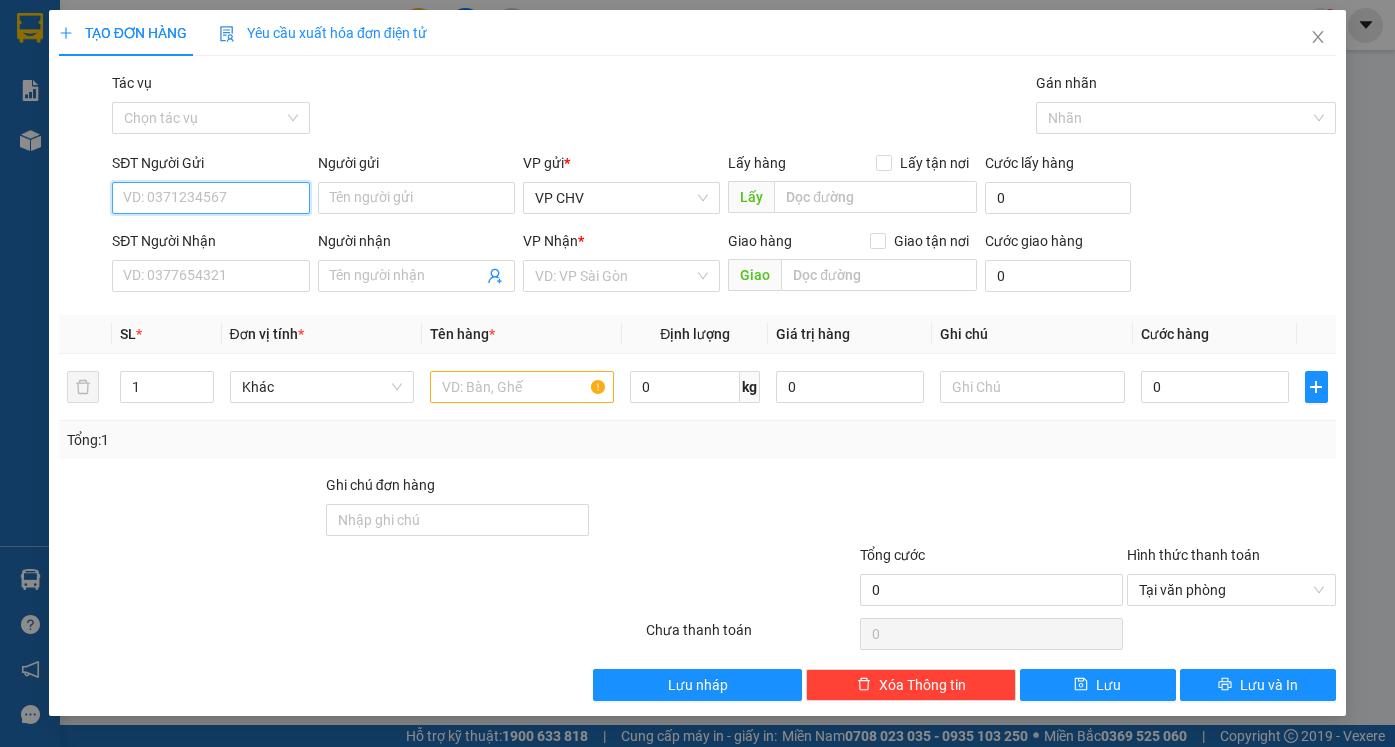 click on "SĐT Người Gửi" at bounding box center (210, 198) 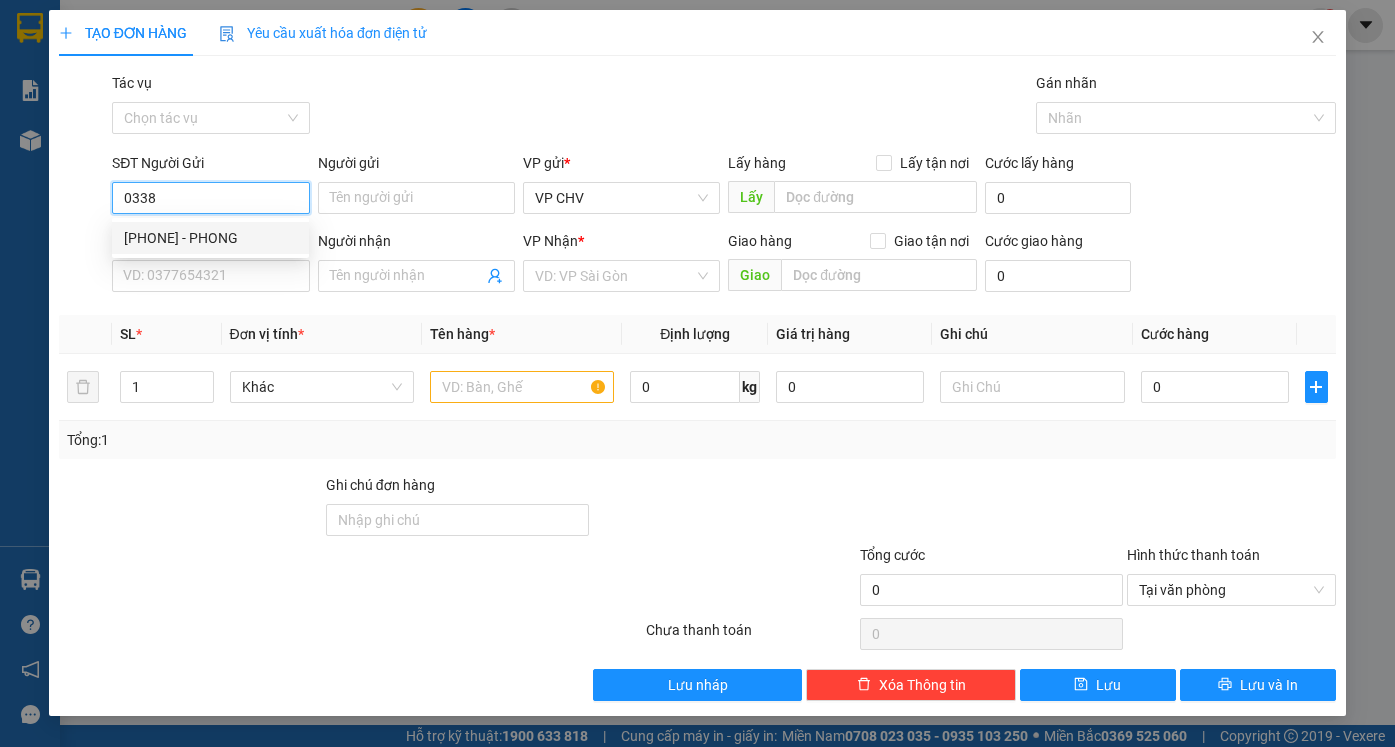 click on "[PHONE] - PHONG" at bounding box center (210, 238) 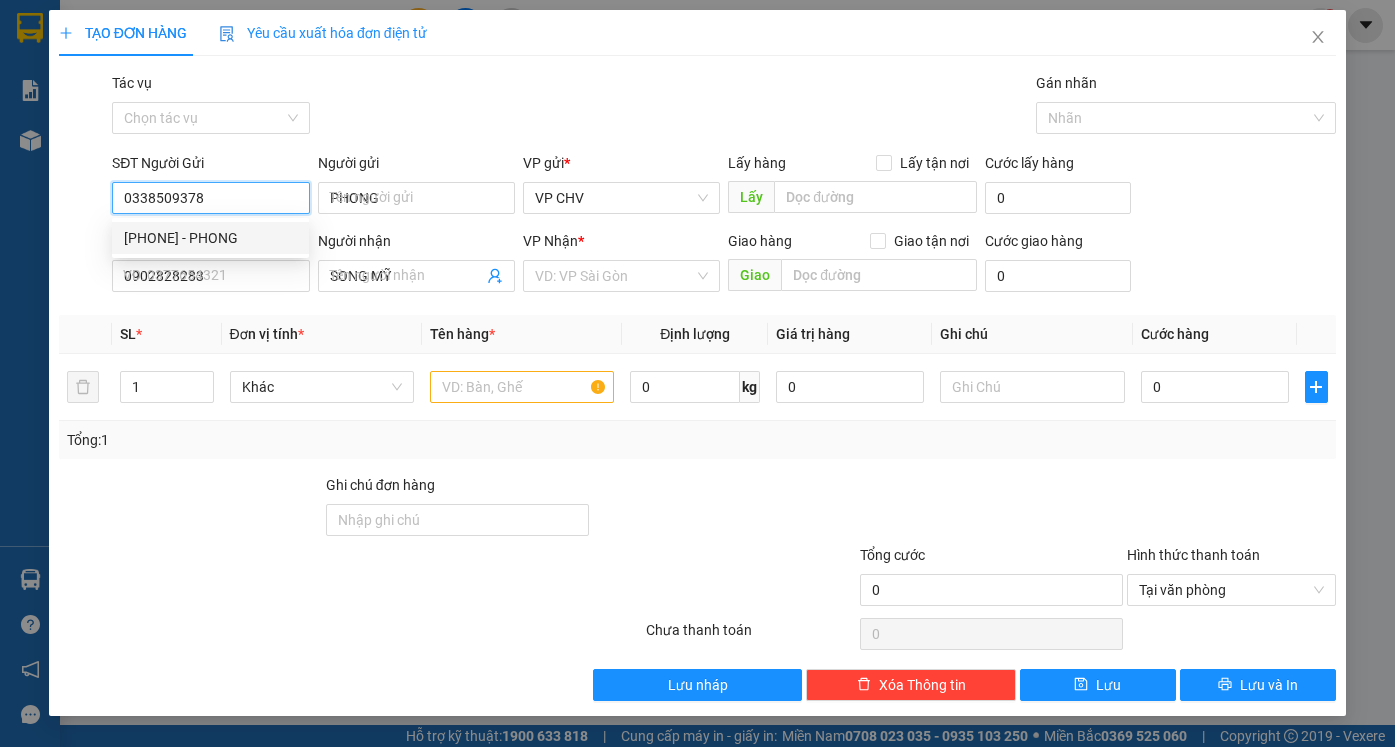 type on "20.000" 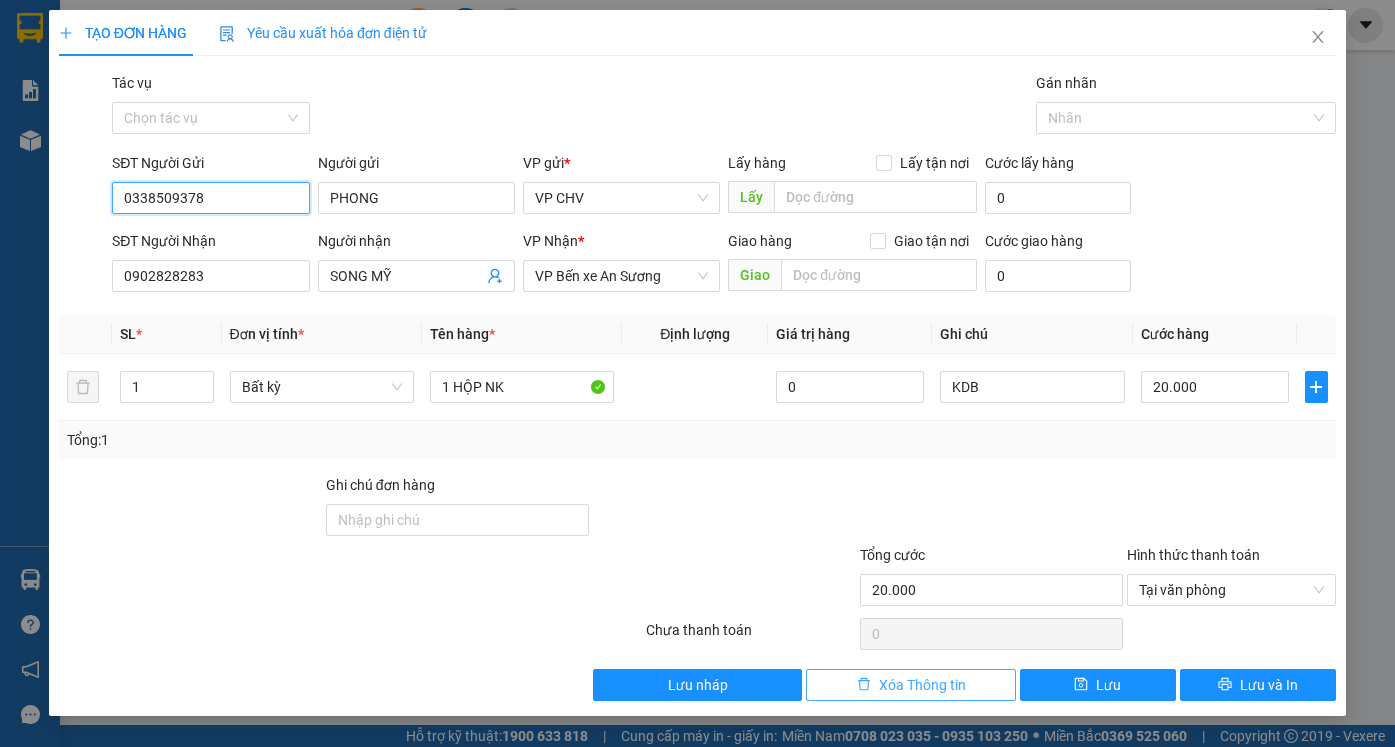 type on "0338509378" 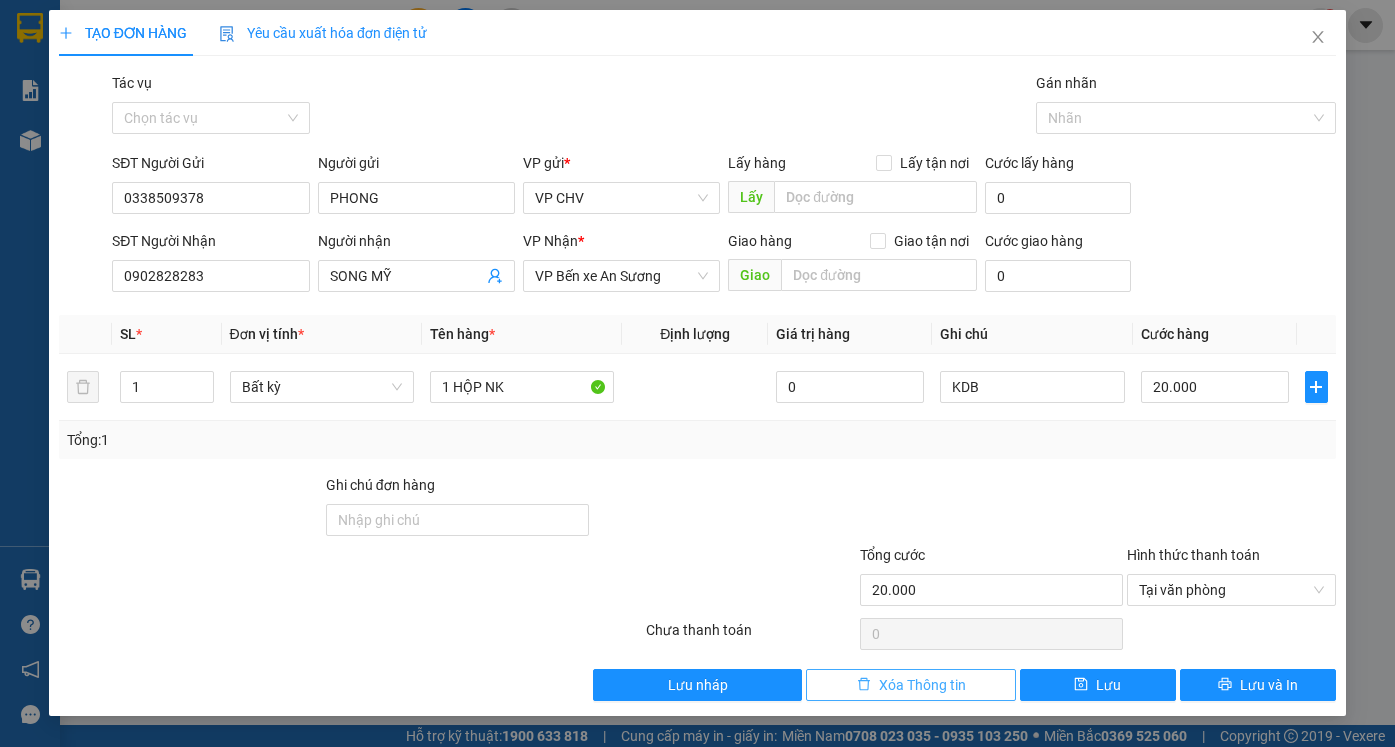 drag, startPoint x: 935, startPoint y: 694, endPoint x: 813, endPoint y: 633, distance: 136.40015 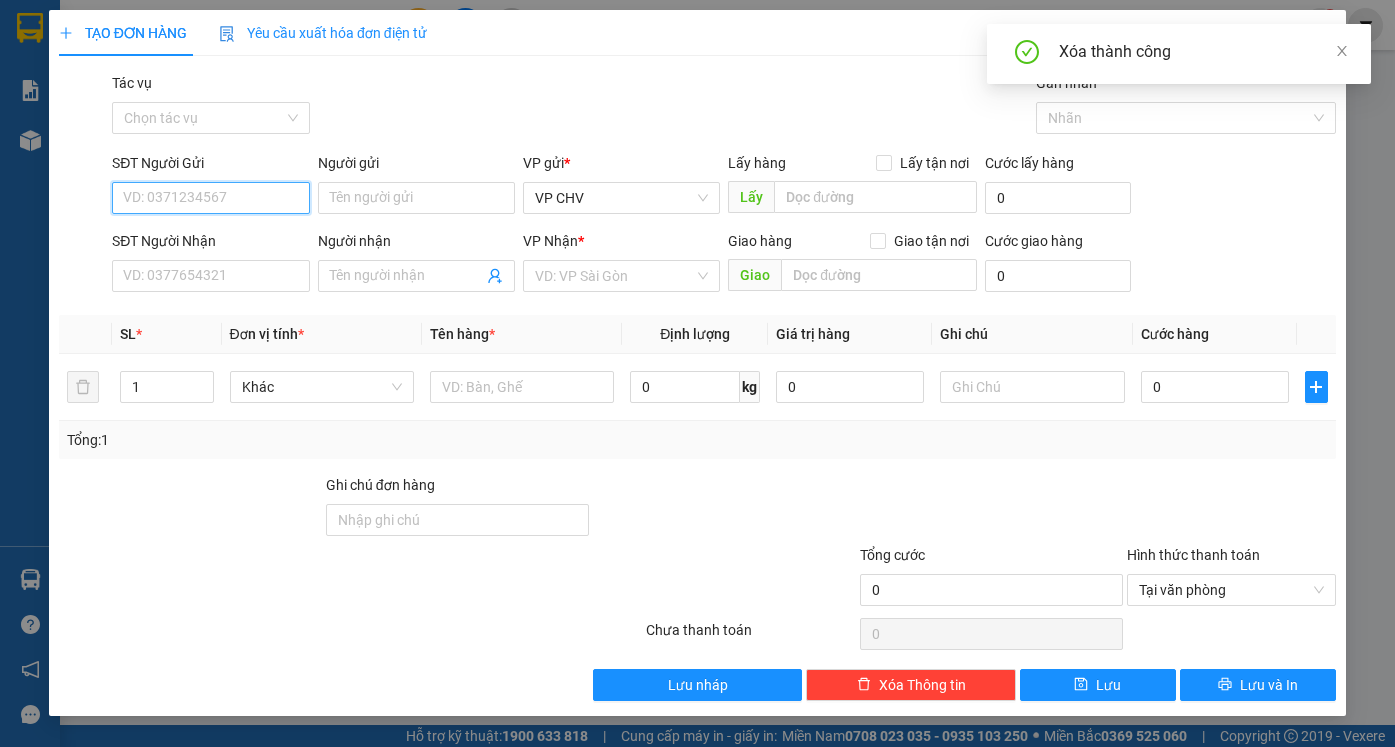 click on "SĐT Người Gửi" at bounding box center (210, 198) 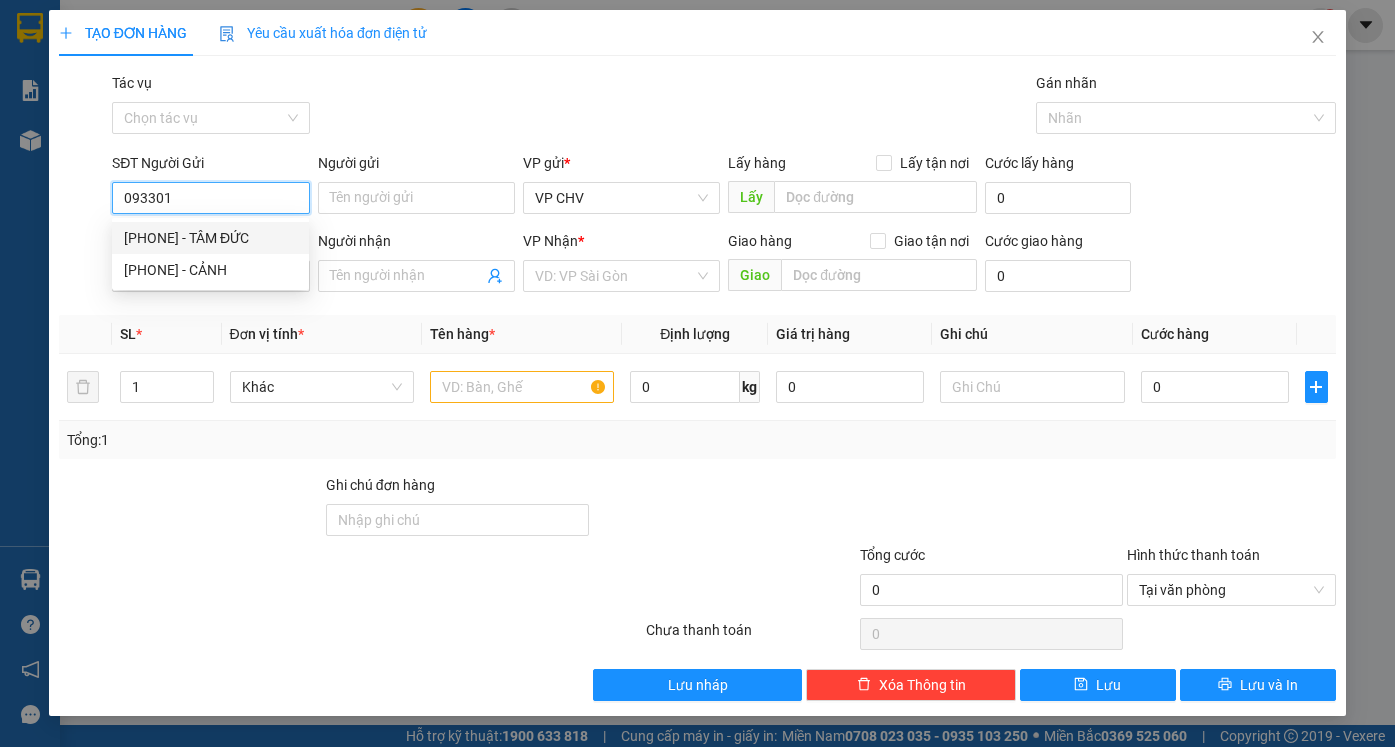click on "[PHONE] - TÂM ĐỨC" at bounding box center [210, 238] 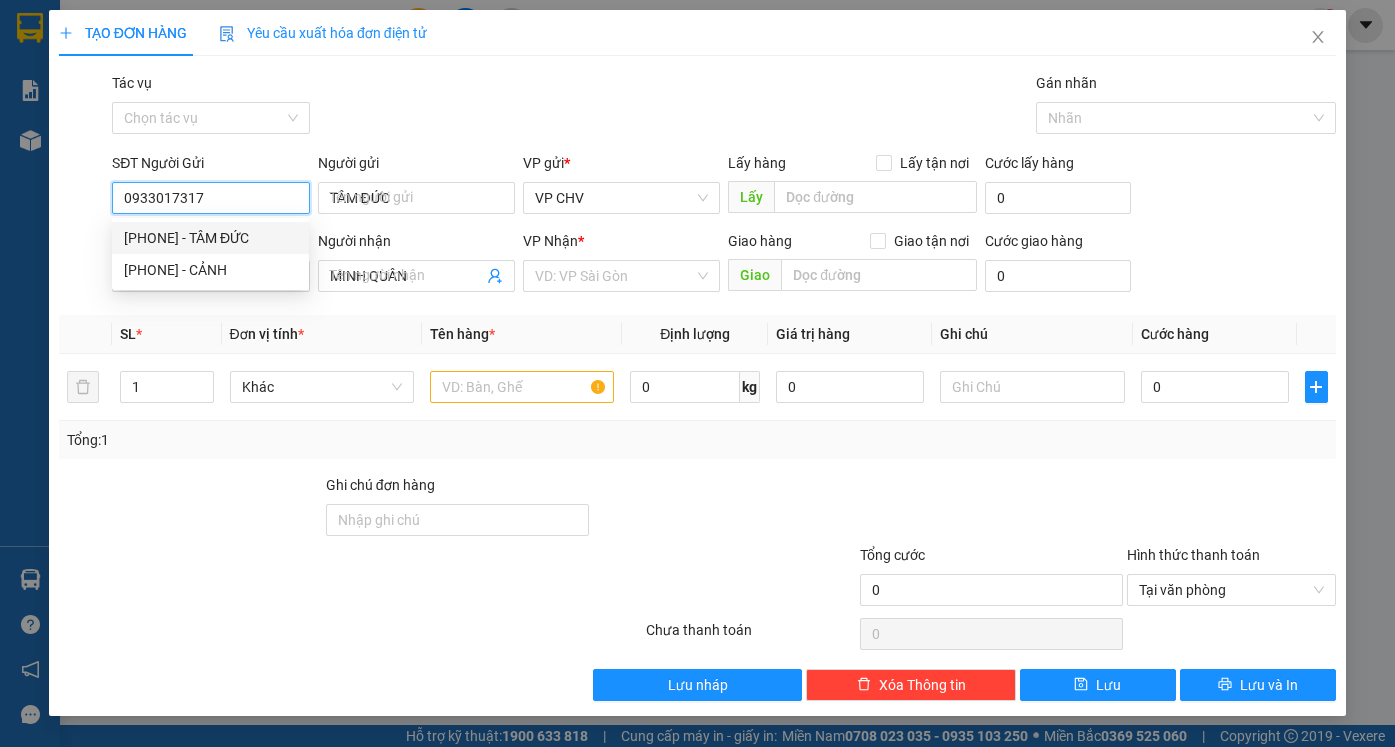 type on "20.000" 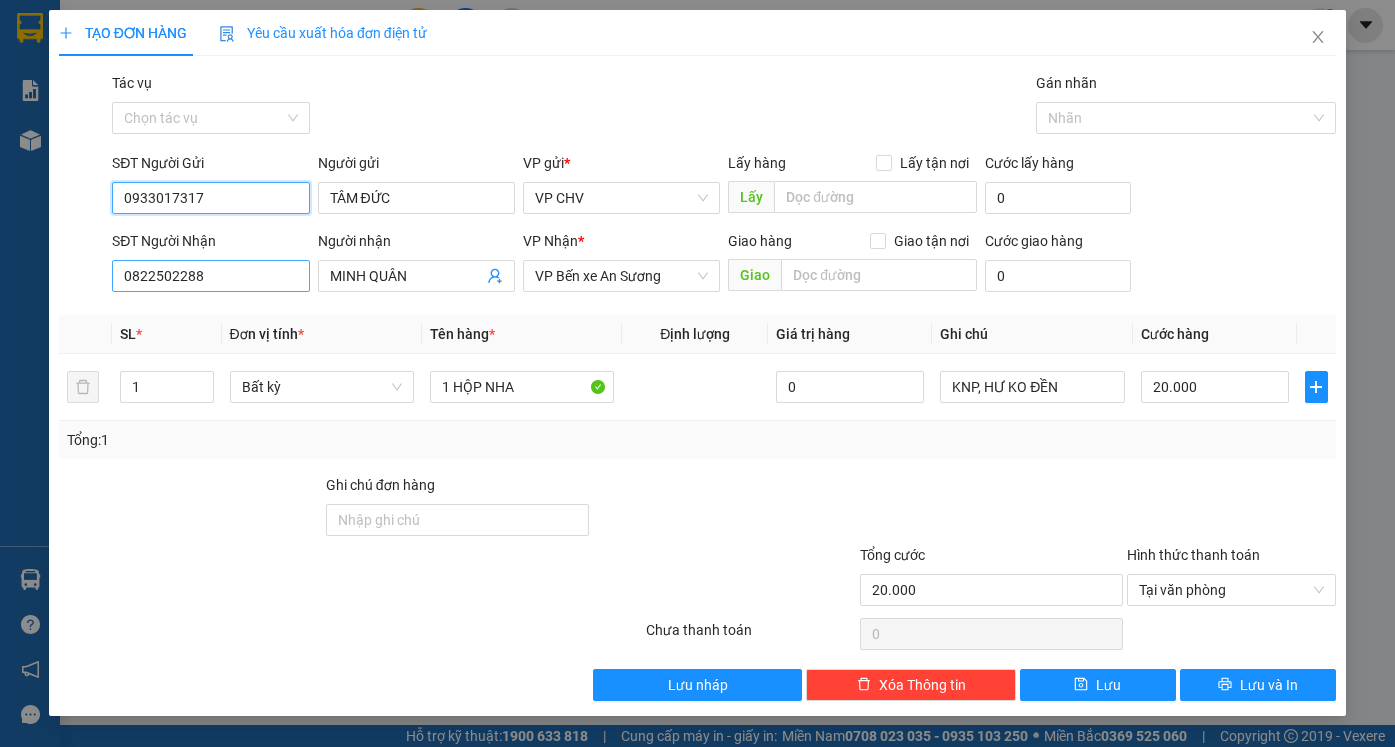 type on "0933017317" 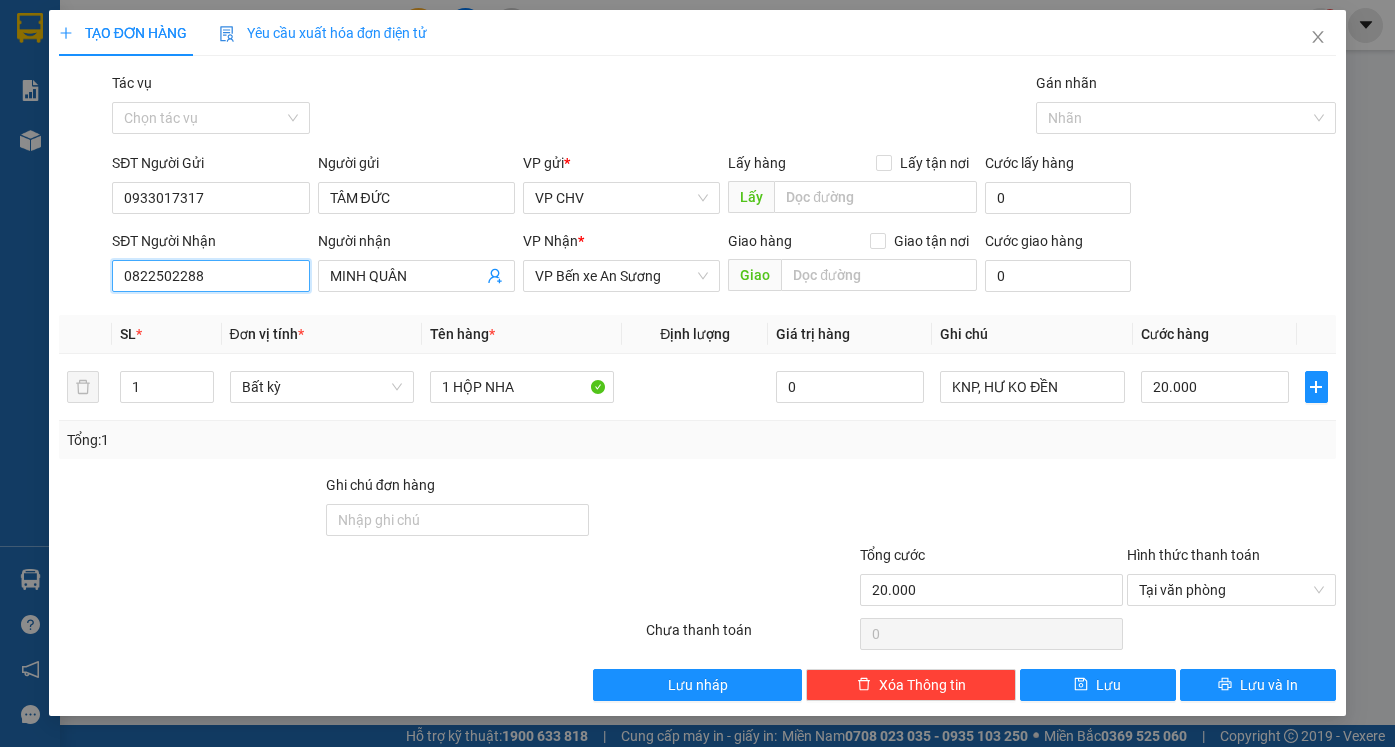 drag, startPoint x: 219, startPoint y: 265, endPoint x: 30, endPoint y: 291, distance: 190.77998 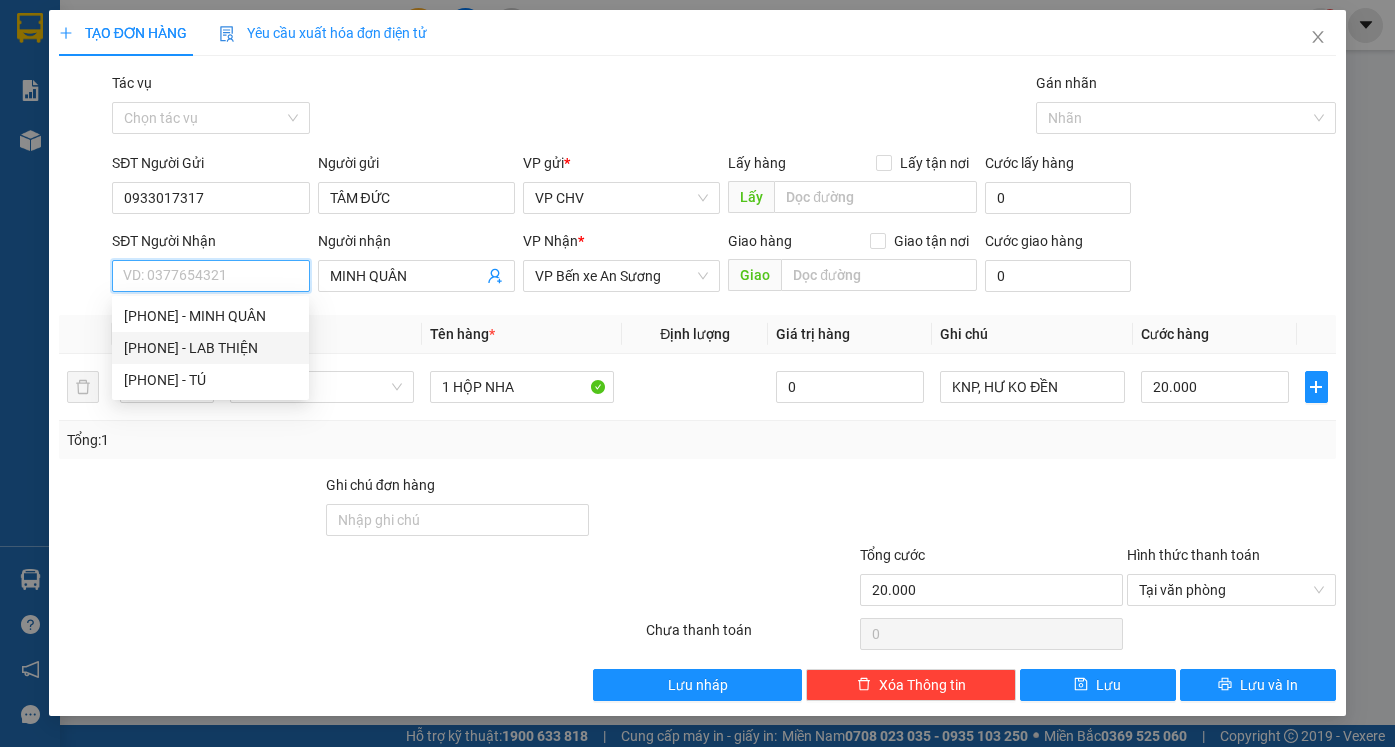 click on "[PHONE] - LAB THIỆN" at bounding box center (210, 348) 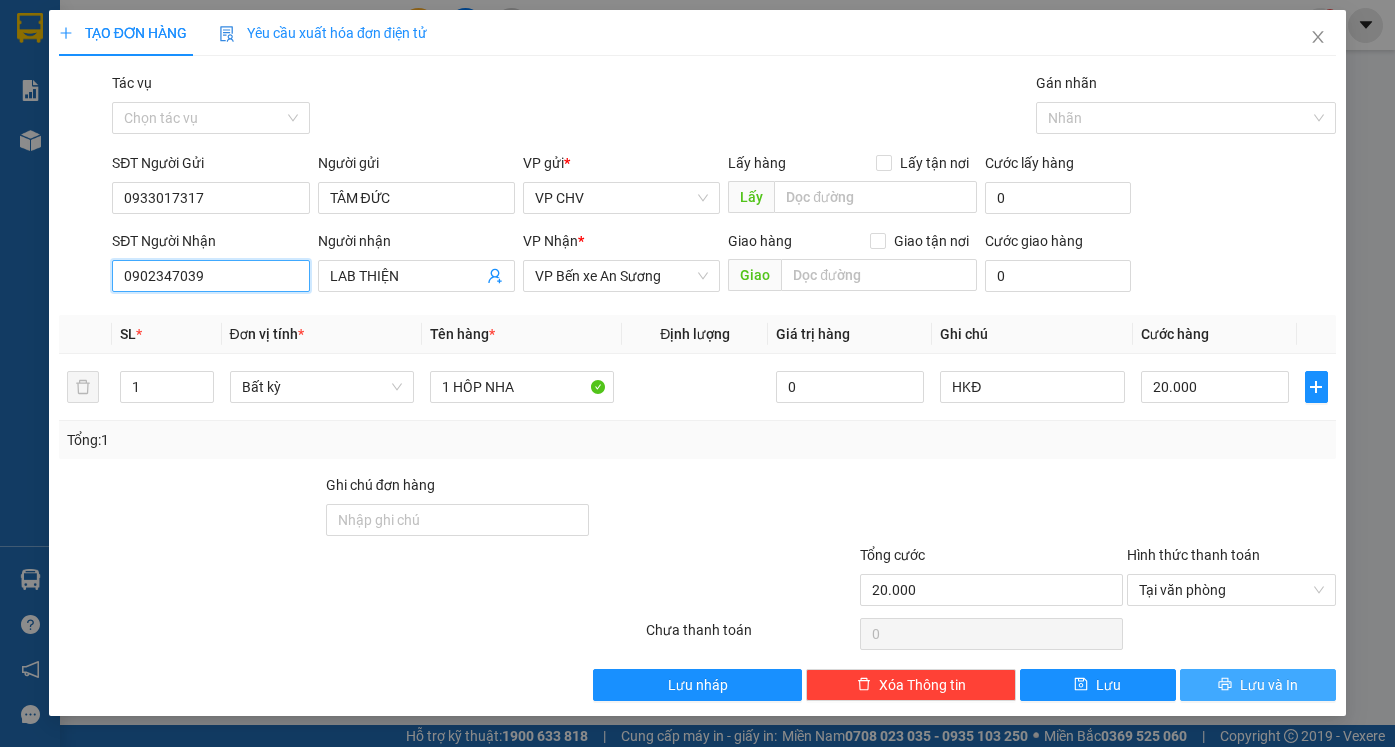 type on "0902347039" 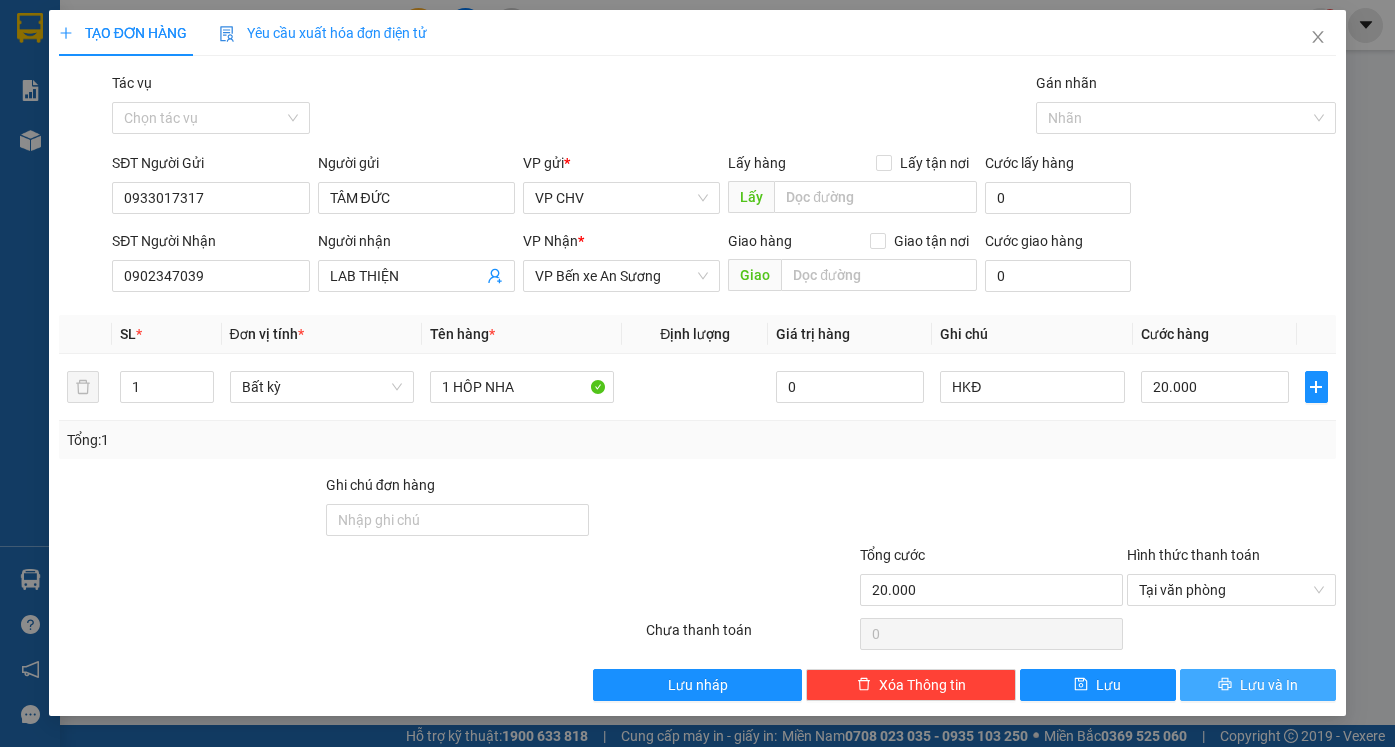 click on "Lưu và In" at bounding box center (1269, 685) 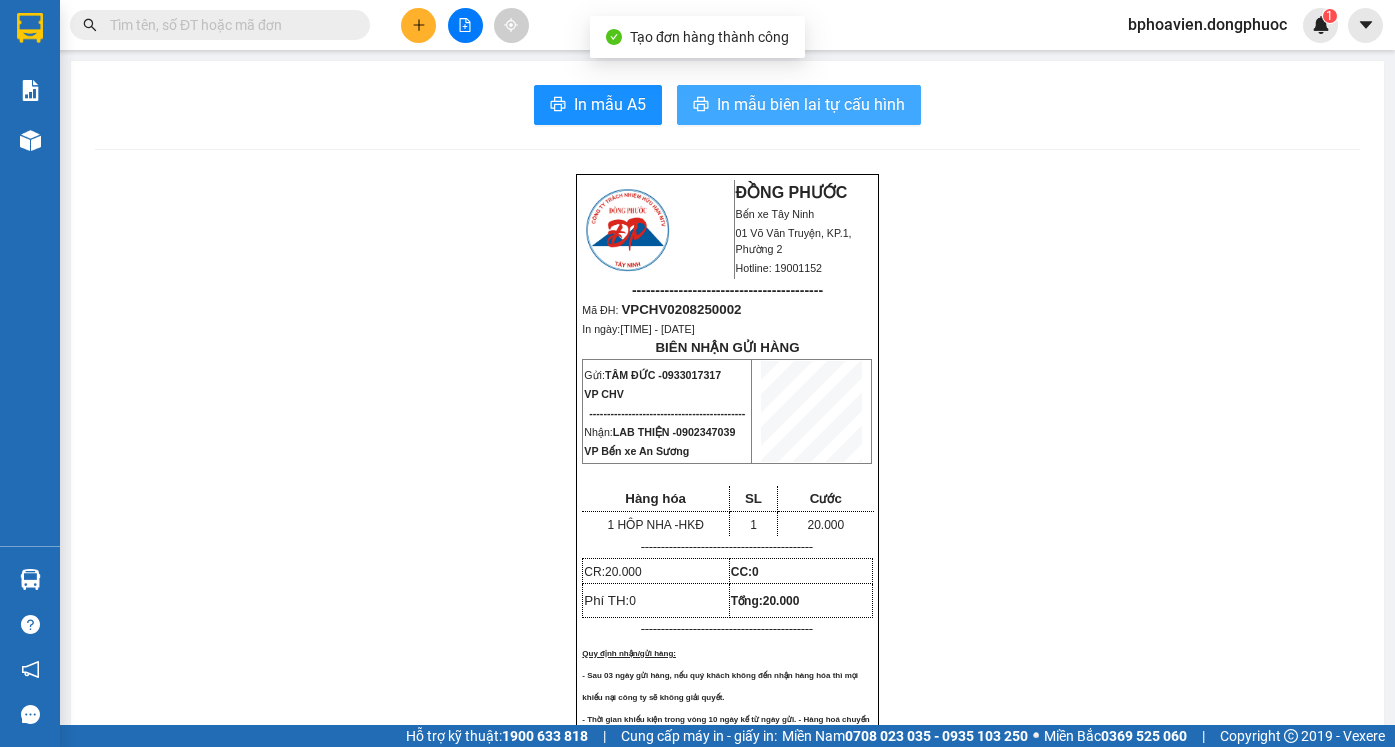 click on "In mẫu biên lai tự cấu hình" at bounding box center [811, 104] 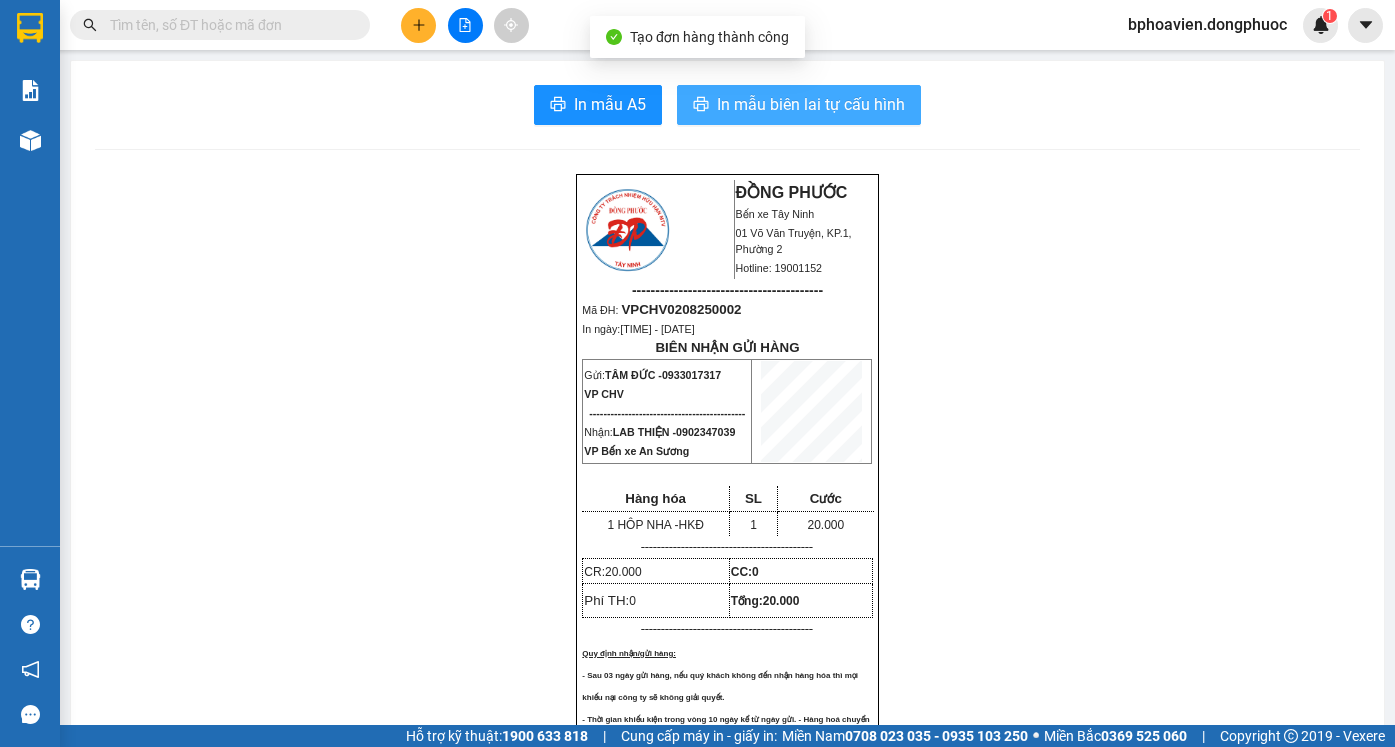 scroll, scrollTop: 0, scrollLeft: 0, axis: both 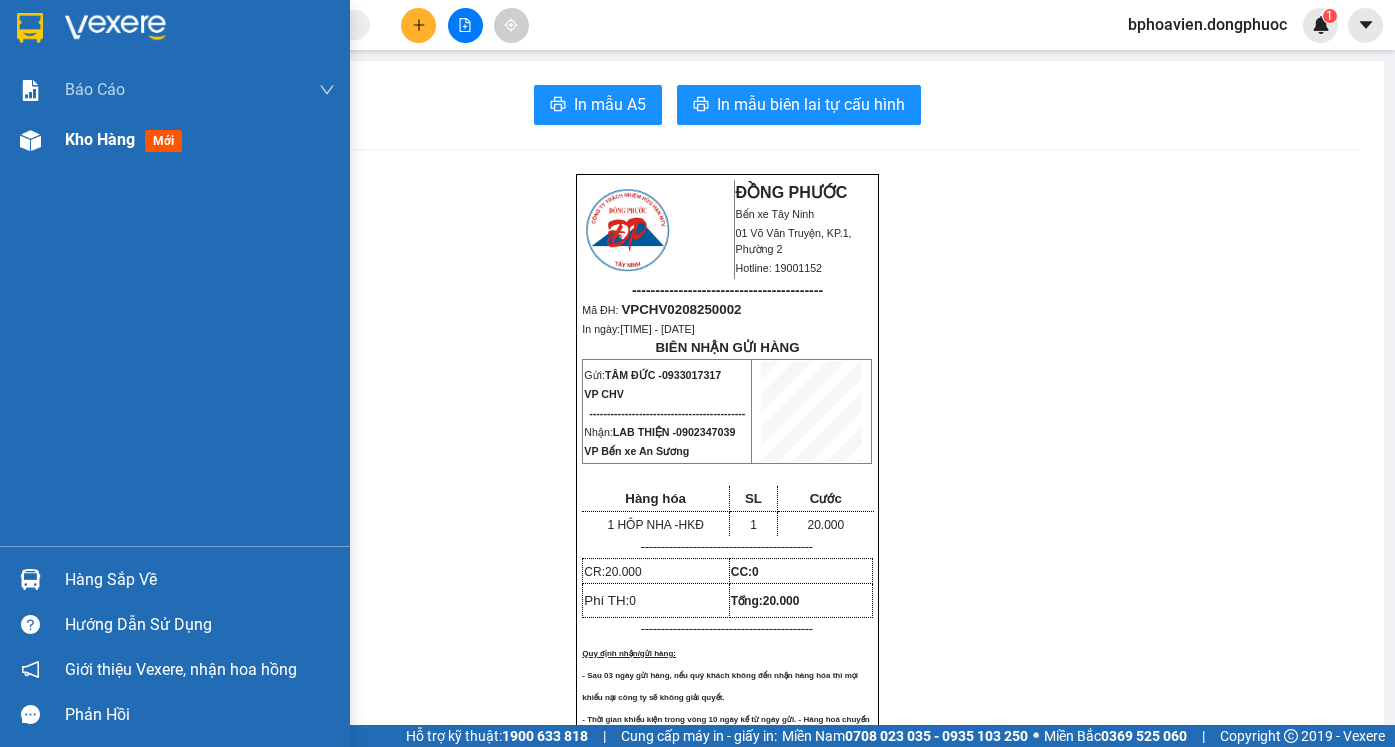 click on "Kho hàng" at bounding box center [100, 139] 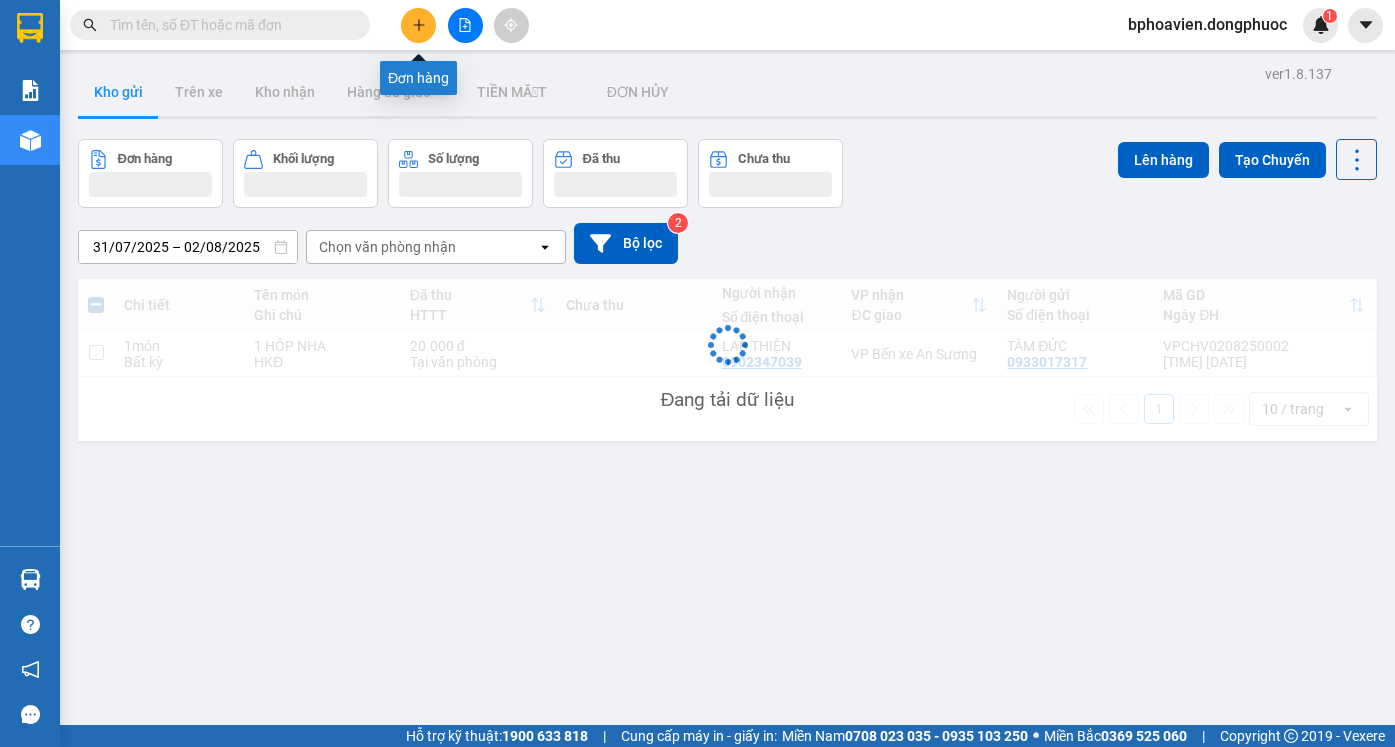 click 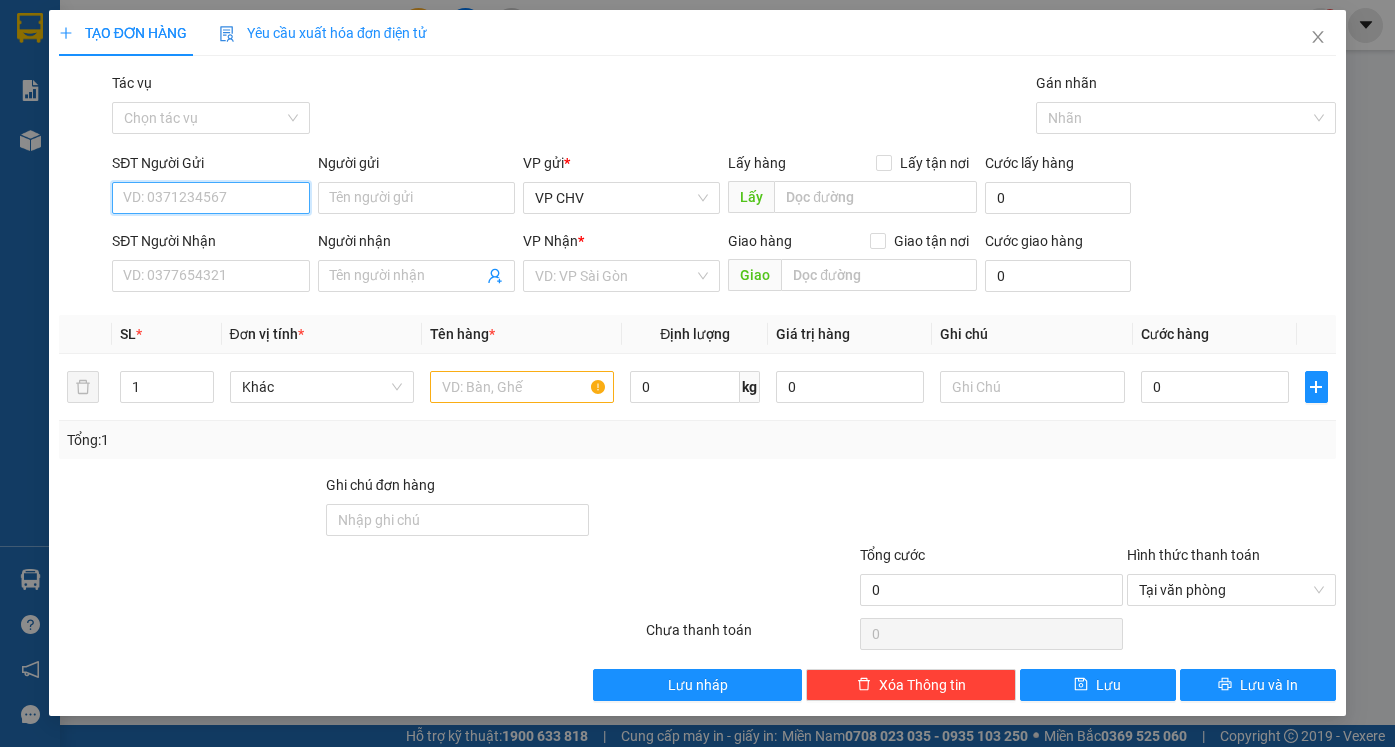 click on "SĐT Người Gửi" at bounding box center (210, 198) 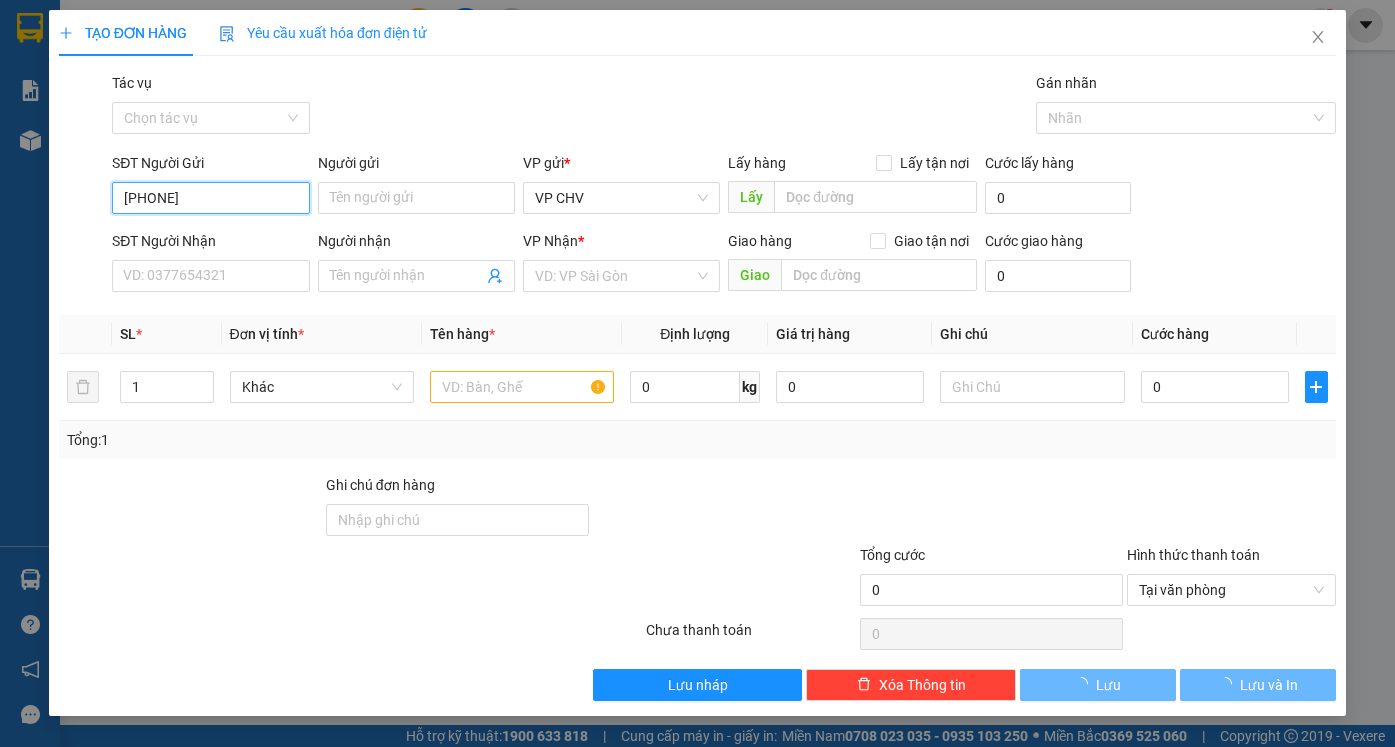 type on "[PHONE]" 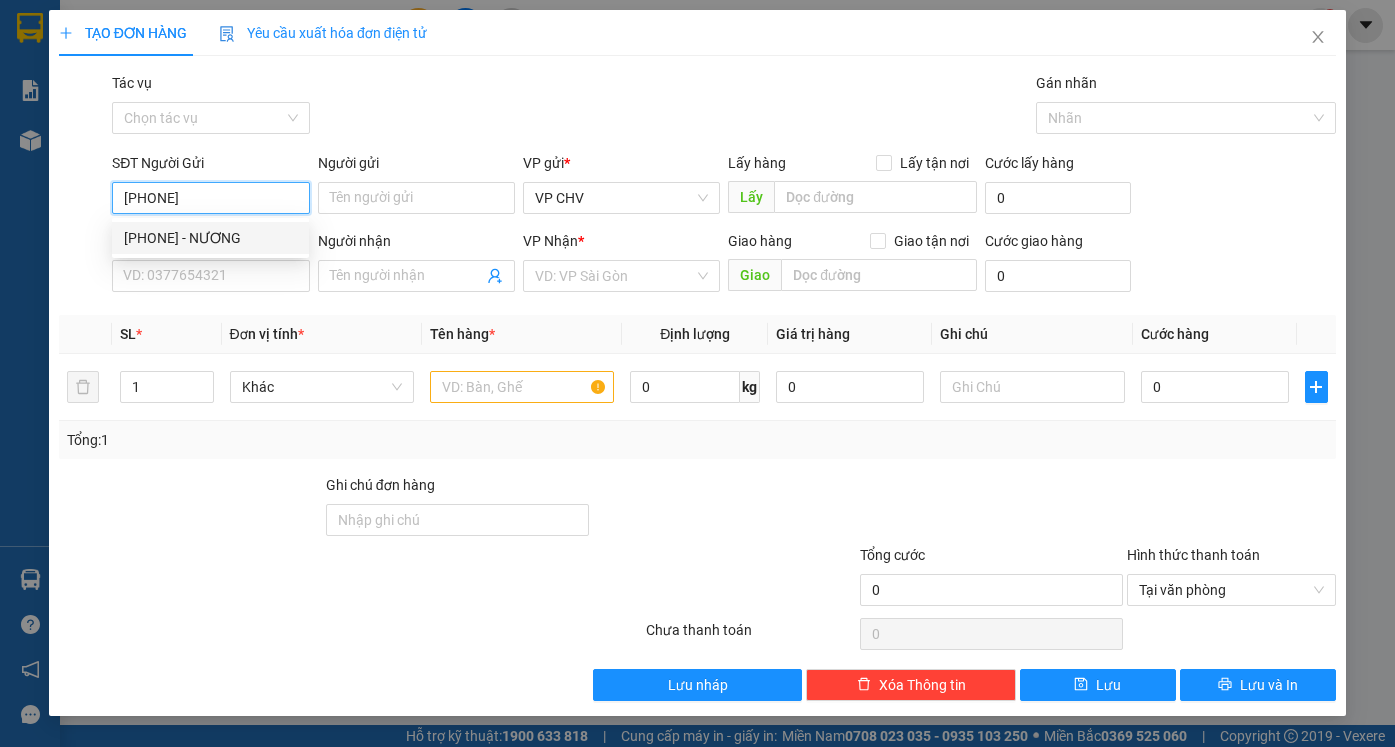 click on "[PHONE] - NƯƠNG" at bounding box center [210, 238] 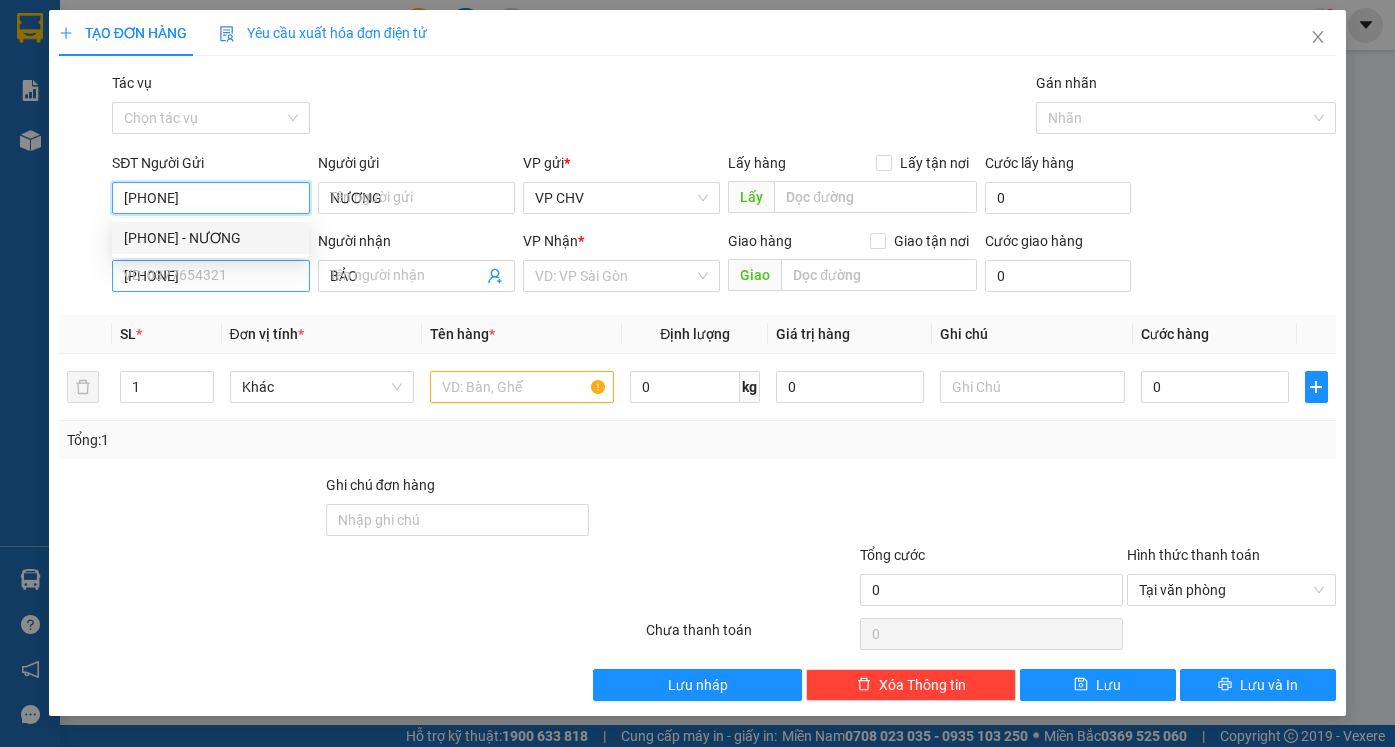 type on "30.000" 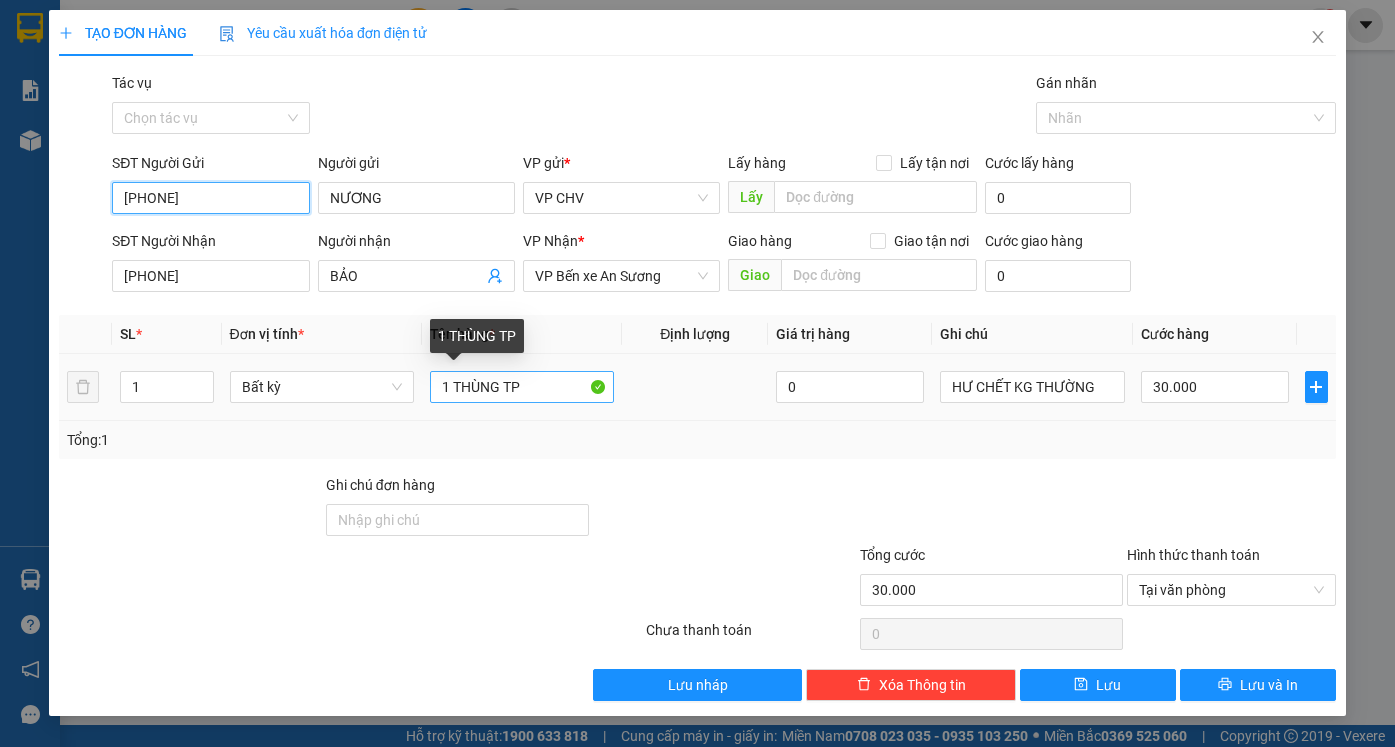 type on "[PHONE]" 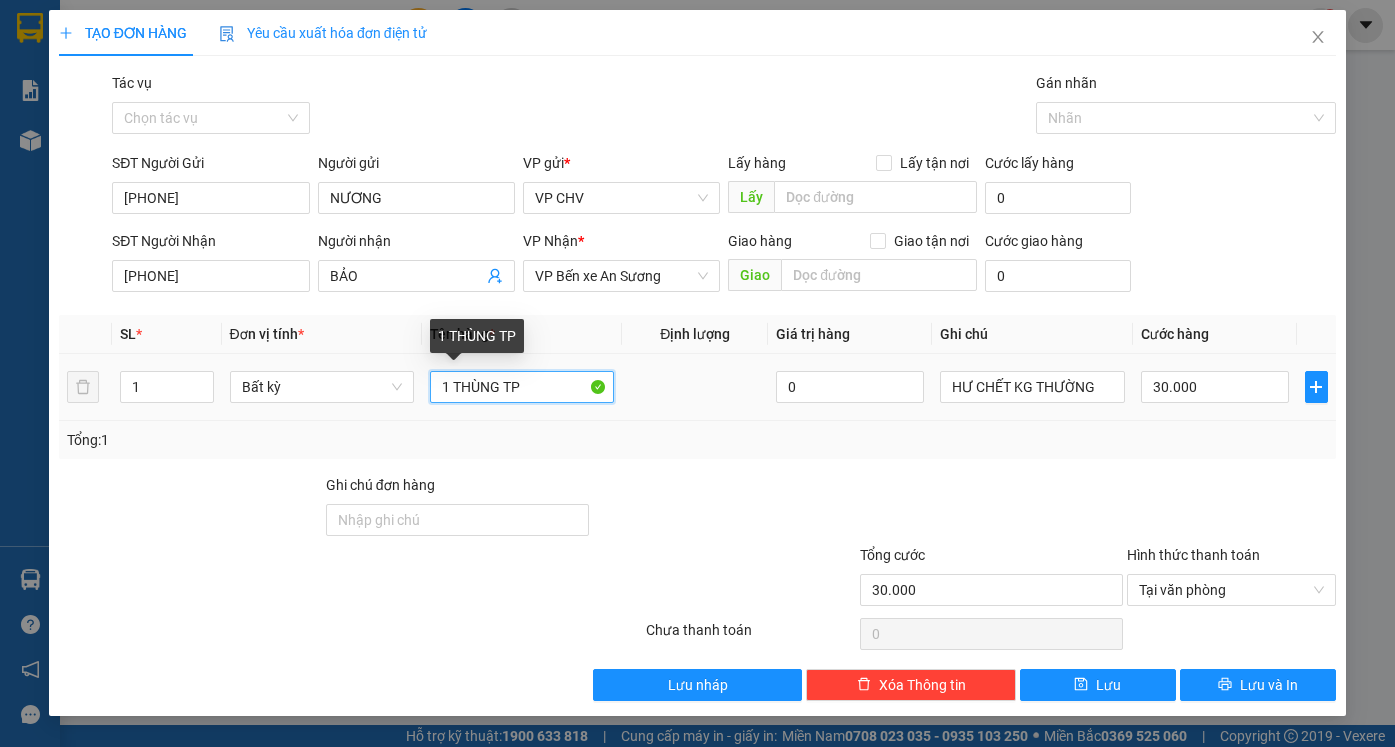 drag, startPoint x: 502, startPoint y: 390, endPoint x: 600, endPoint y: 388, distance: 98.02041 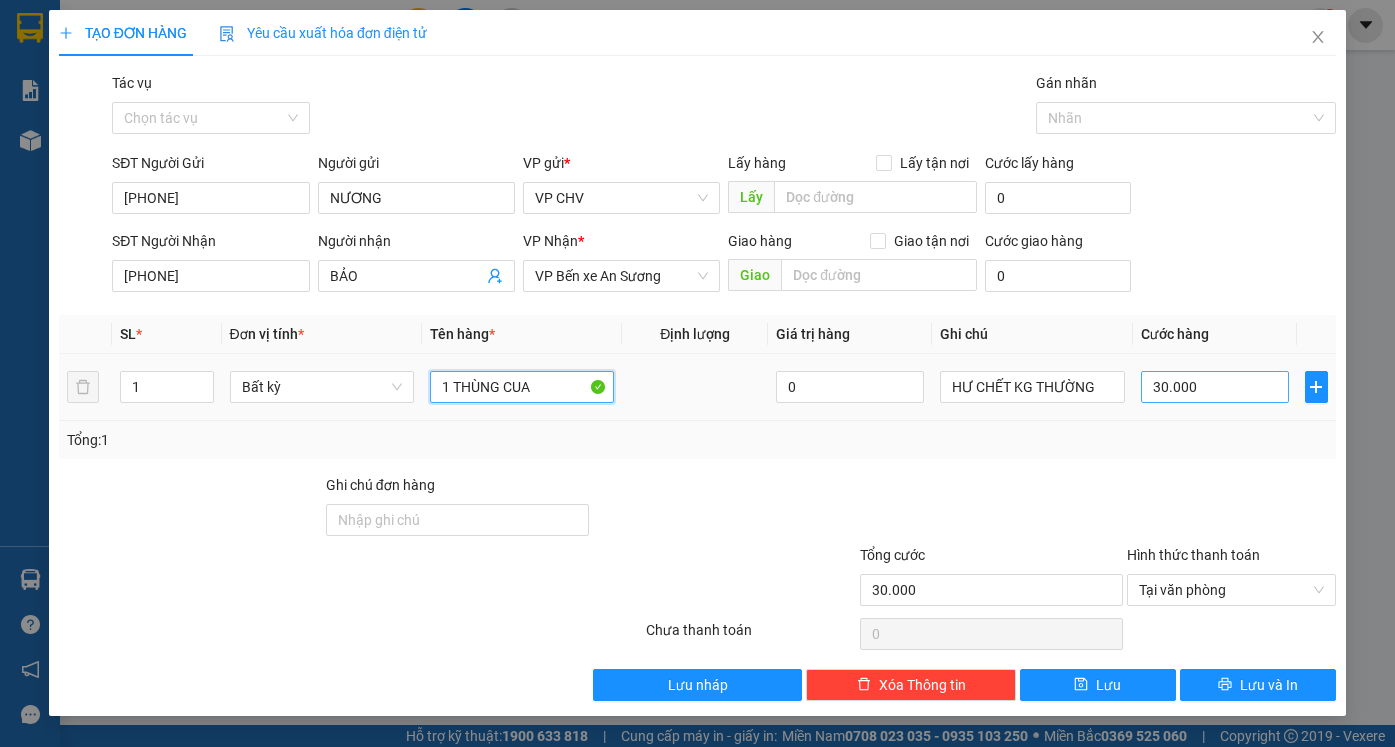 type on "1 THÙNG CUA" 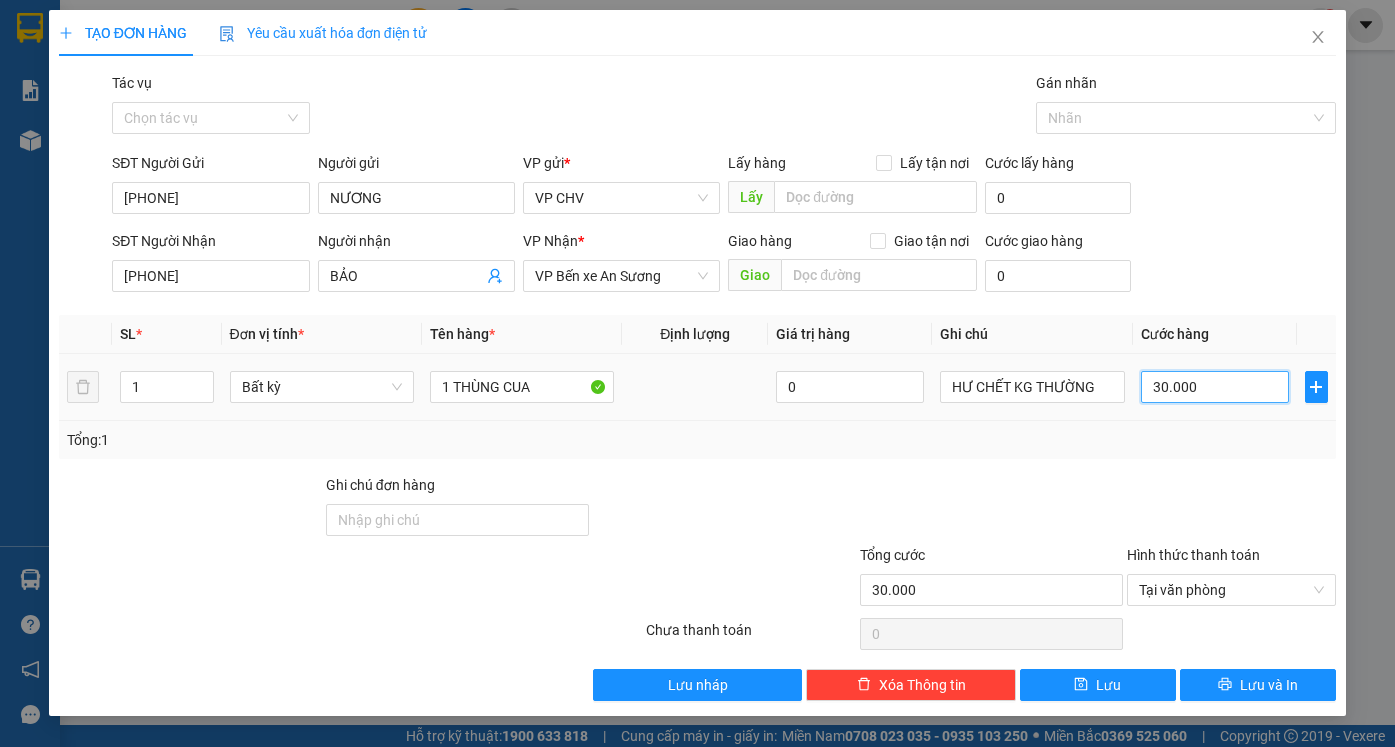 click on "30.000" at bounding box center (1215, 387) 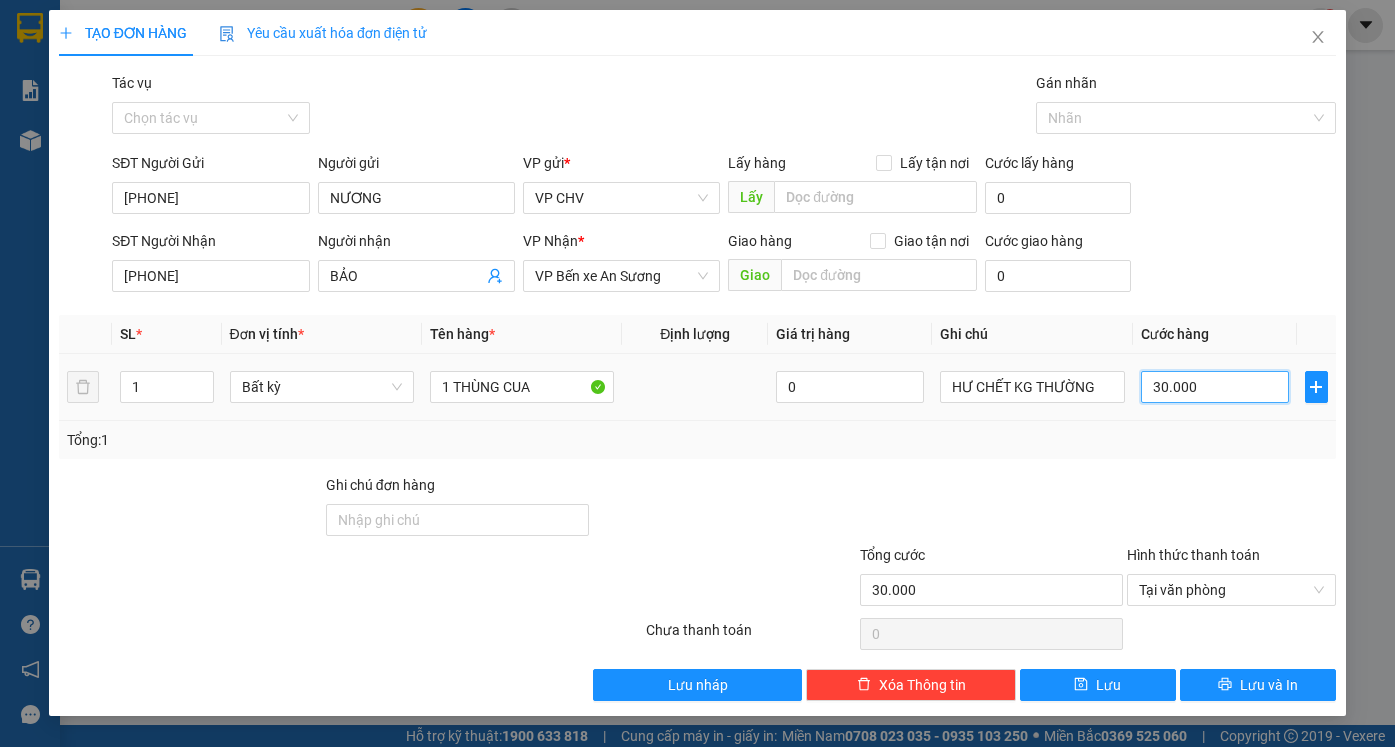 type on "2" 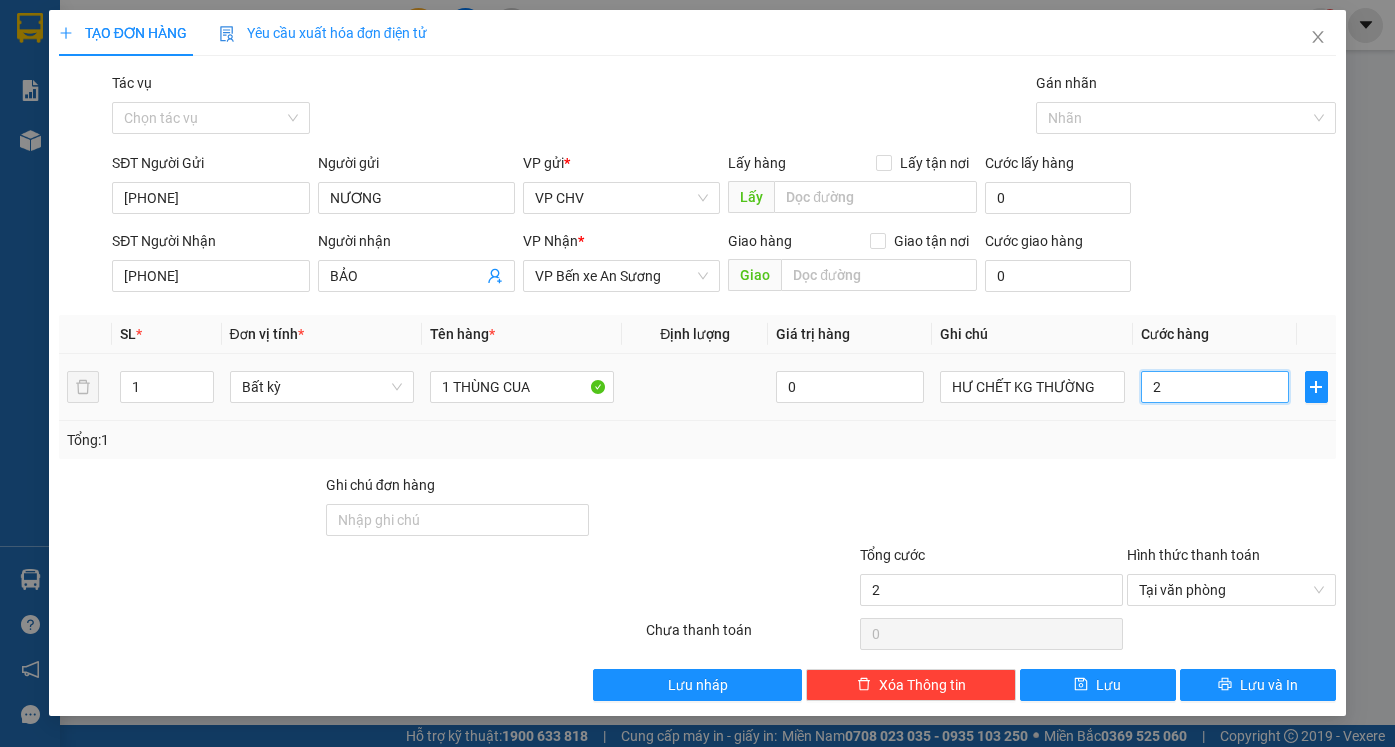 type on "25" 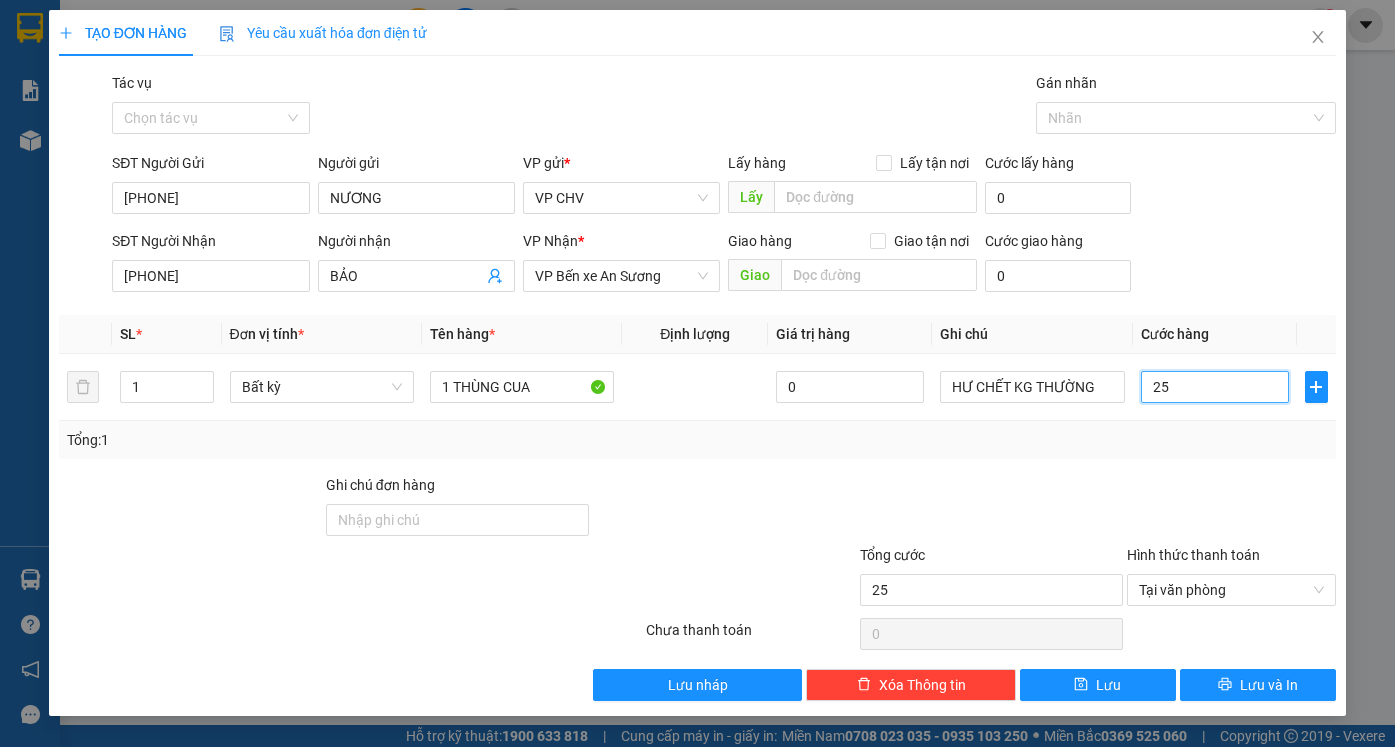 type on "25" 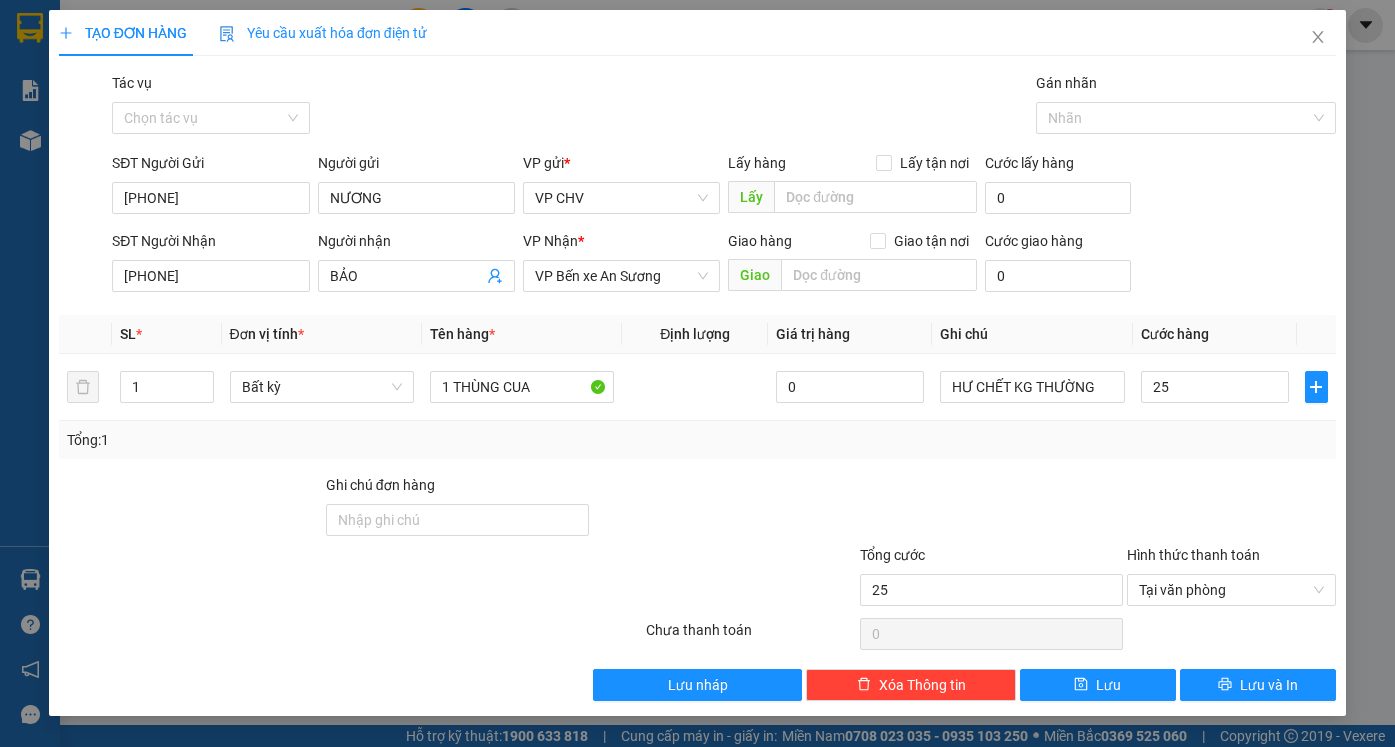 type on "25.000" 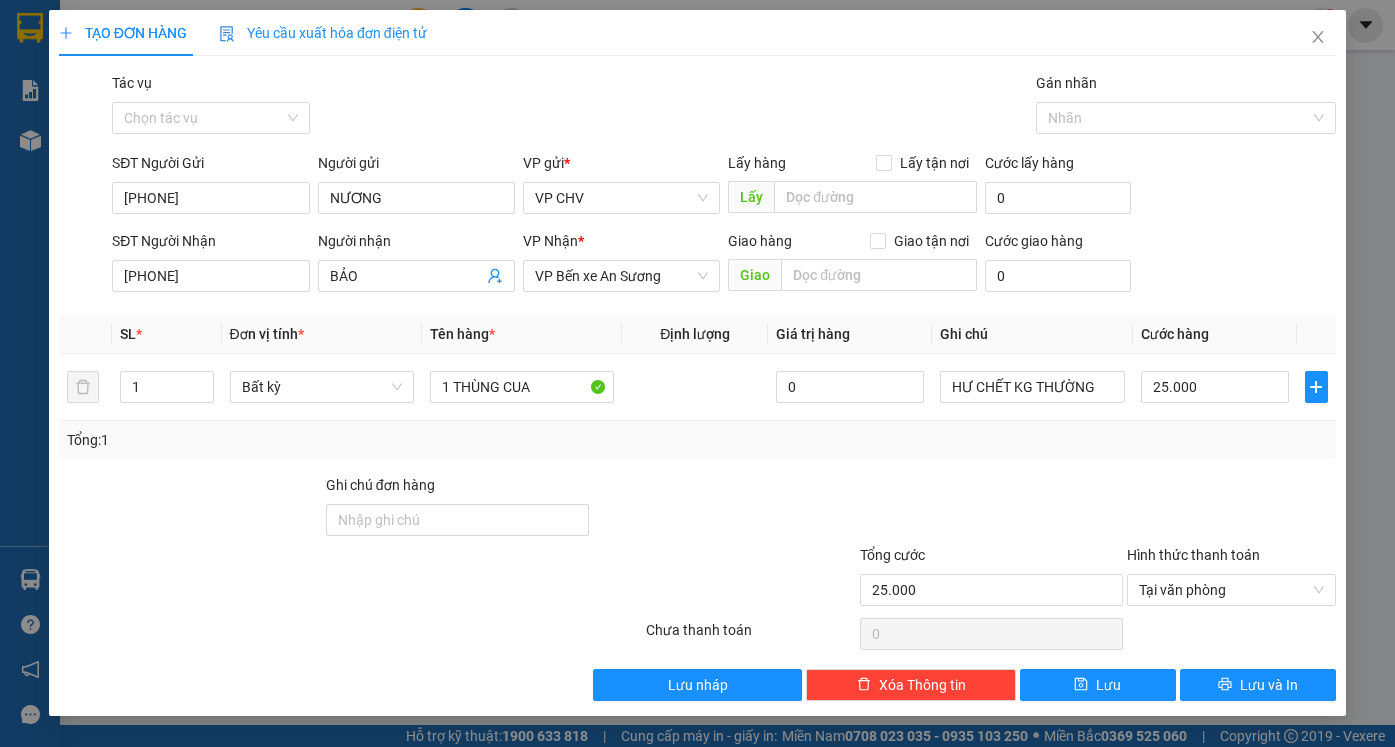 click on "Transit Pickup Surcharge Ids Transit Deliver Surcharge Ids Transit Deliver Surcharge Transit Deliver Surcharge Gói vận chuyển  * Tiêu chuẩn Tác vụ Chọn tác vụ Gán nhãn   Nhãn SĐT Người Gửi [PHONE] Người gửi NƯƠNG VP gửi  * VP CHV Lấy hàng Lấy tận nơi Lấy Cước lấy hàng 0 SĐT Người Nhận [PHONE] Người nhận BẢO VP Nhận  * VP Bến xe An Sương Giao hàng Giao tận nơi Giao Cước giao hàng 0 SL  * Đơn vị tính  * Tên hàng  * Định lượng Giá trị hàng Ghi chú Cước hàng                   1 Bất kỳ 1 THÙNG CUA 0 HƯ CHẾT KG THƯỜNG 25.000 Tổng:  1 Ghi chú đơn hàng Tổng cước 25.000 Hình thức thanh toán Tại văn phòng Số tiền thu trước 0 Chưa thanh toán 0 Chọn HT Thanh Toán Lưu nháp Xóa Thông tin Lưu Lưu và In 1 THÙNG CUA HƯ CHẾT KG THƯỜNG" at bounding box center (697, 386) 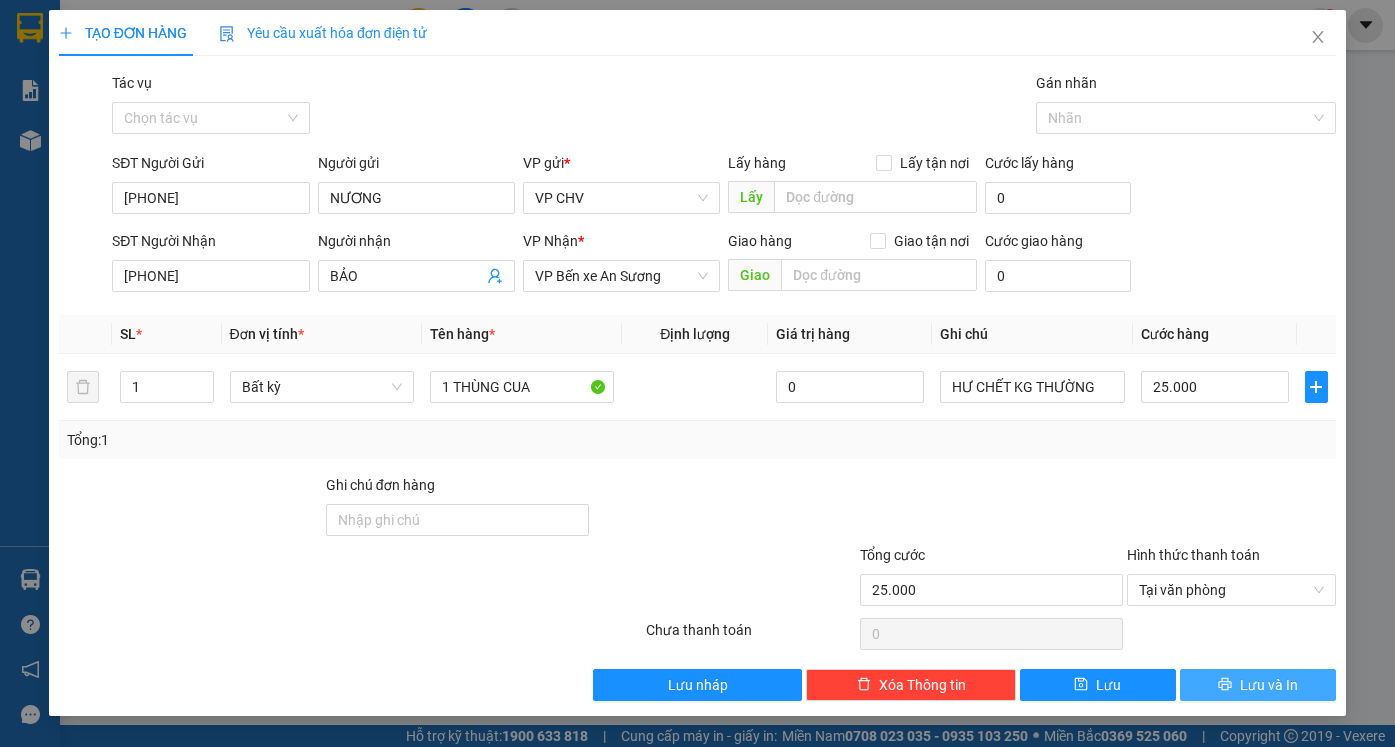 drag, startPoint x: 1259, startPoint y: 680, endPoint x: 1242, endPoint y: 684, distance: 17.464249 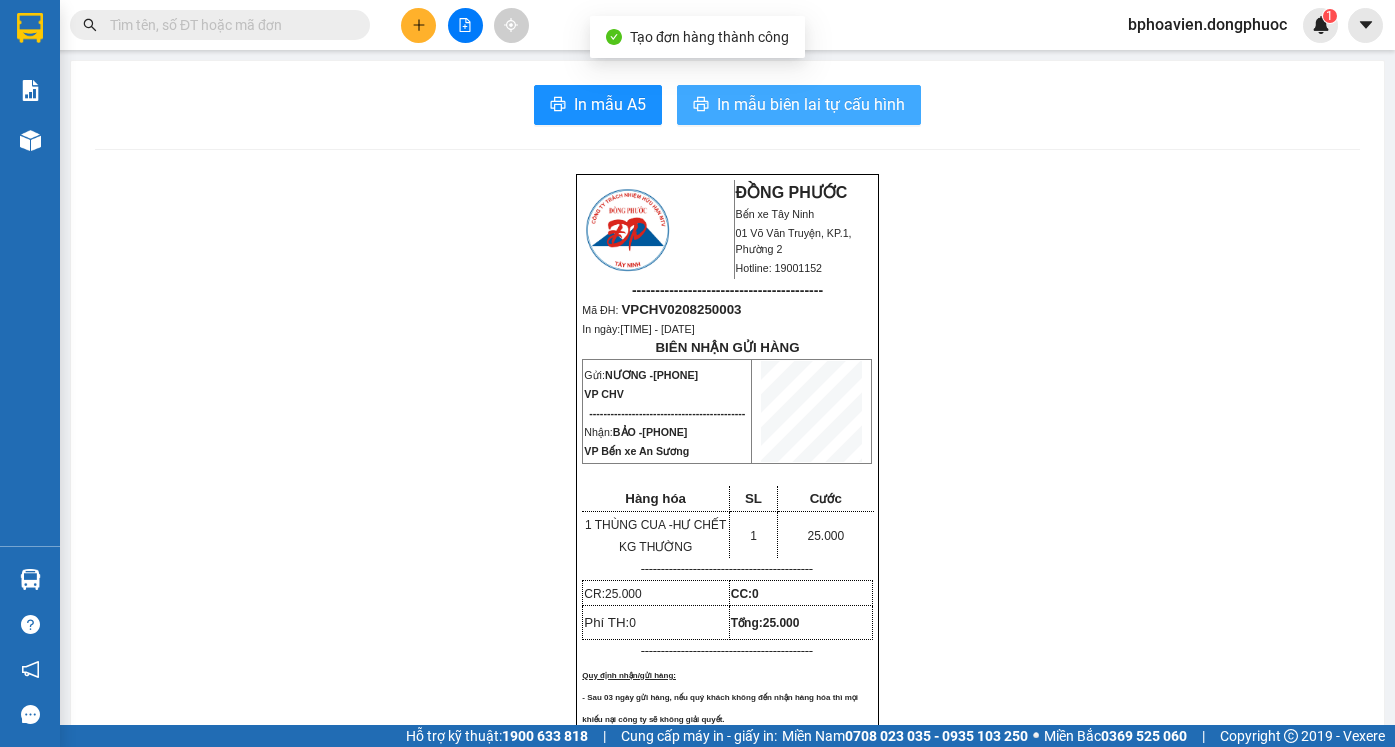 click on "In mẫu biên lai tự cấu hình" at bounding box center [811, 104] 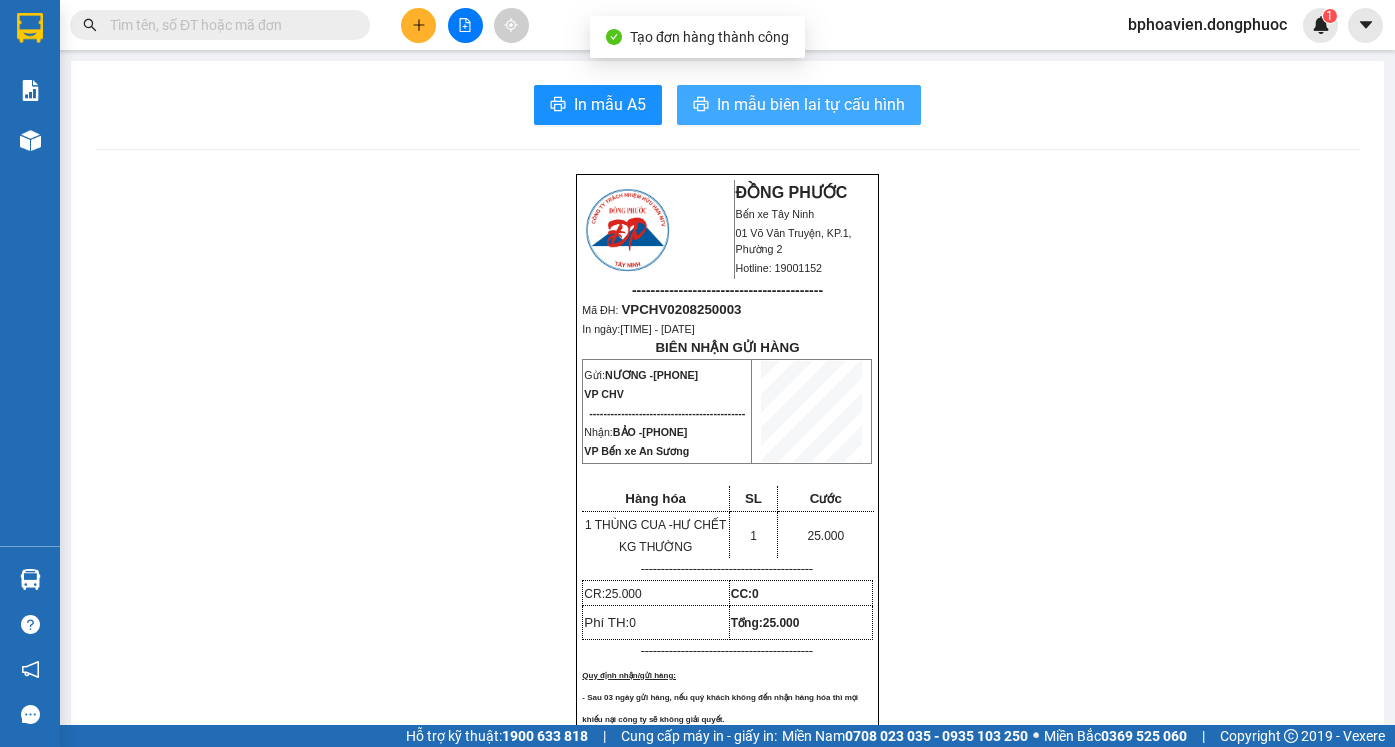 scroll, scrollTop: 0, scrollLeft: 0, axis: both 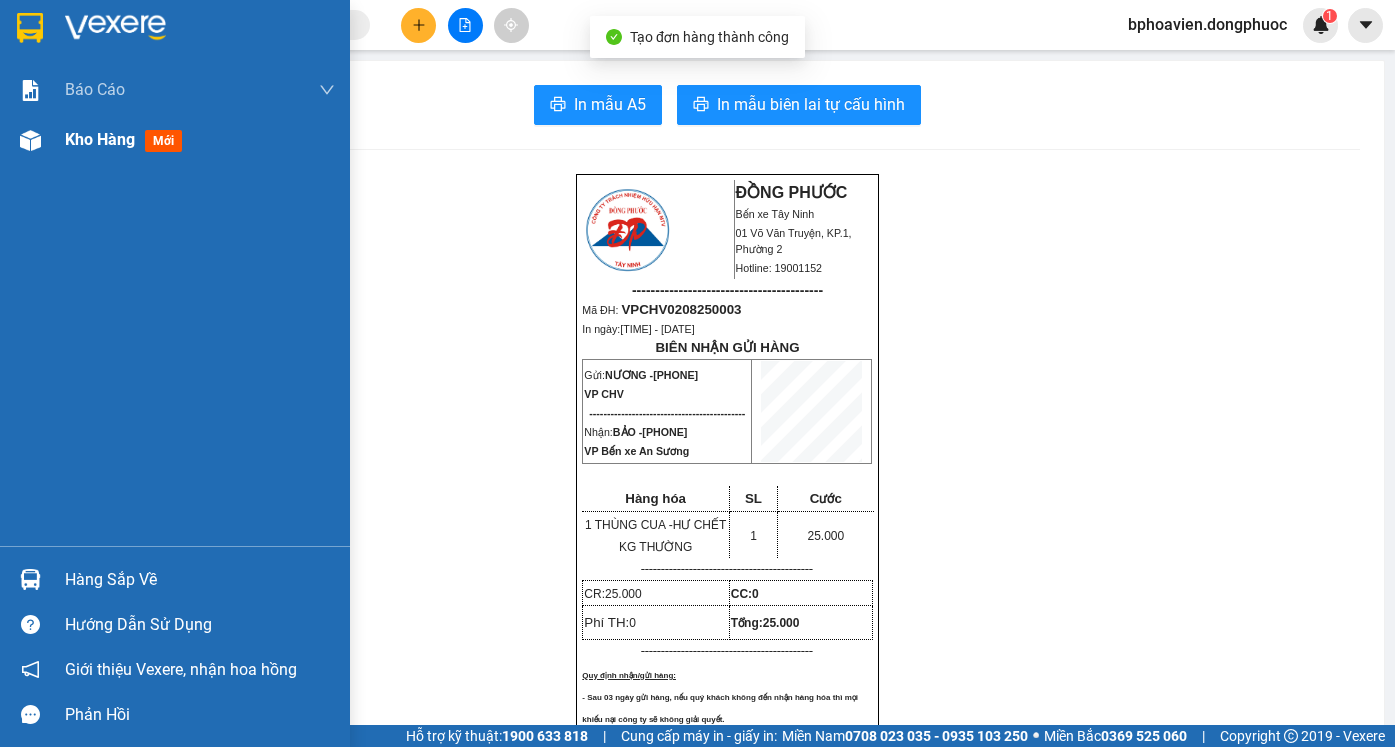 click on "Kho hàng mới" at bounding box center [127, 139] 